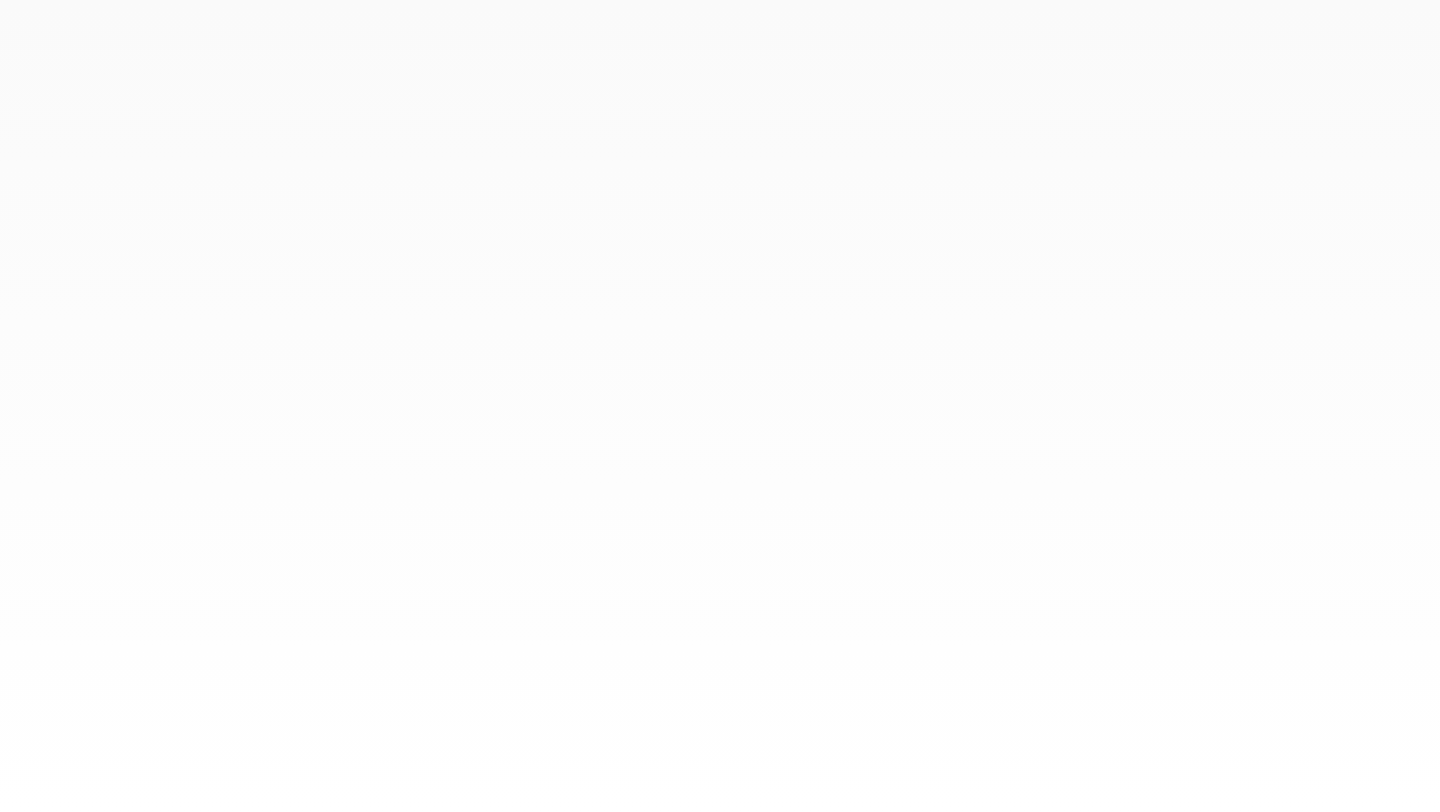 scroll, scrollTop: 0, scrollLeft: 0, axis: both 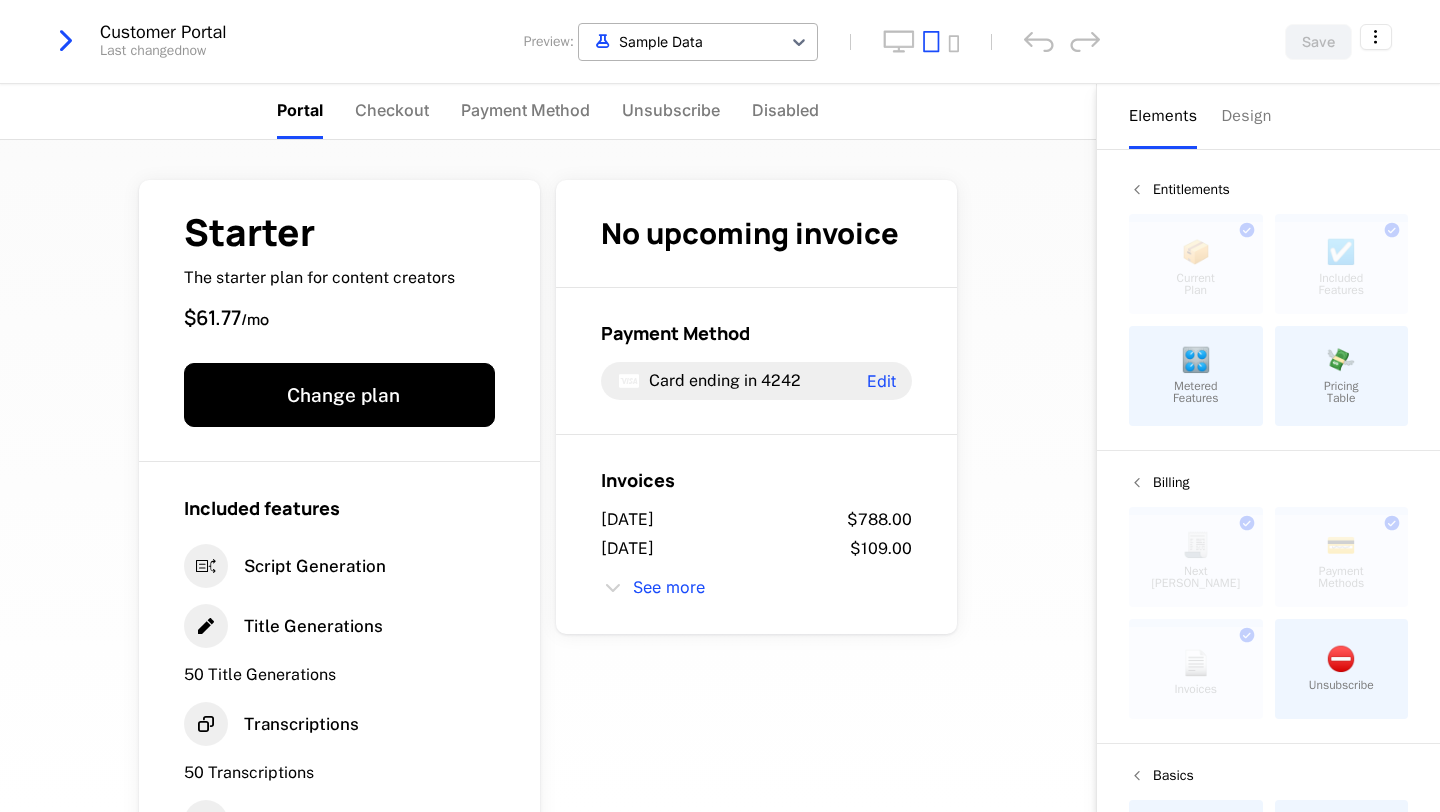 click at bounding box center (680, 41) 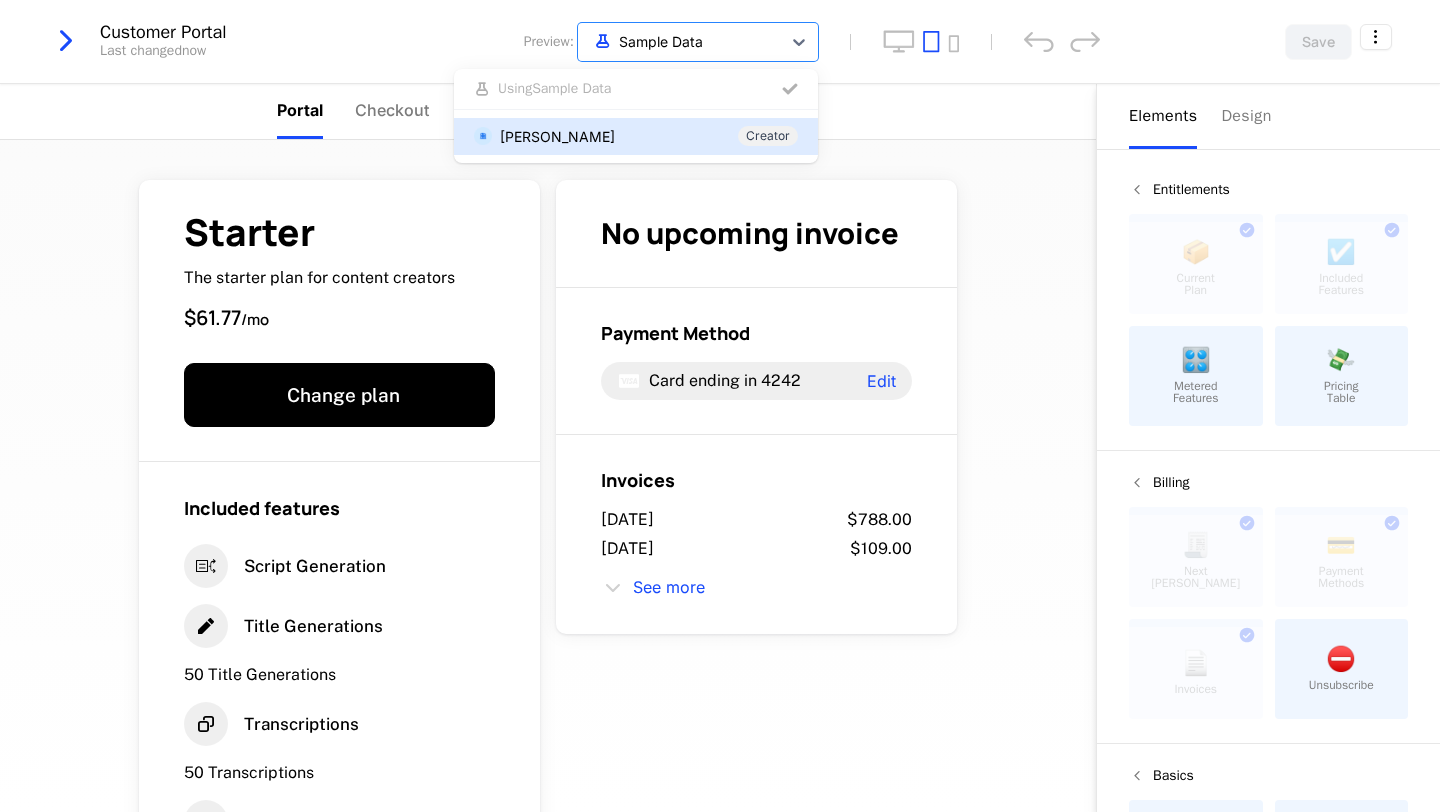 click on "Mahima Anklekar Creator" at bounding box center (636, 136) 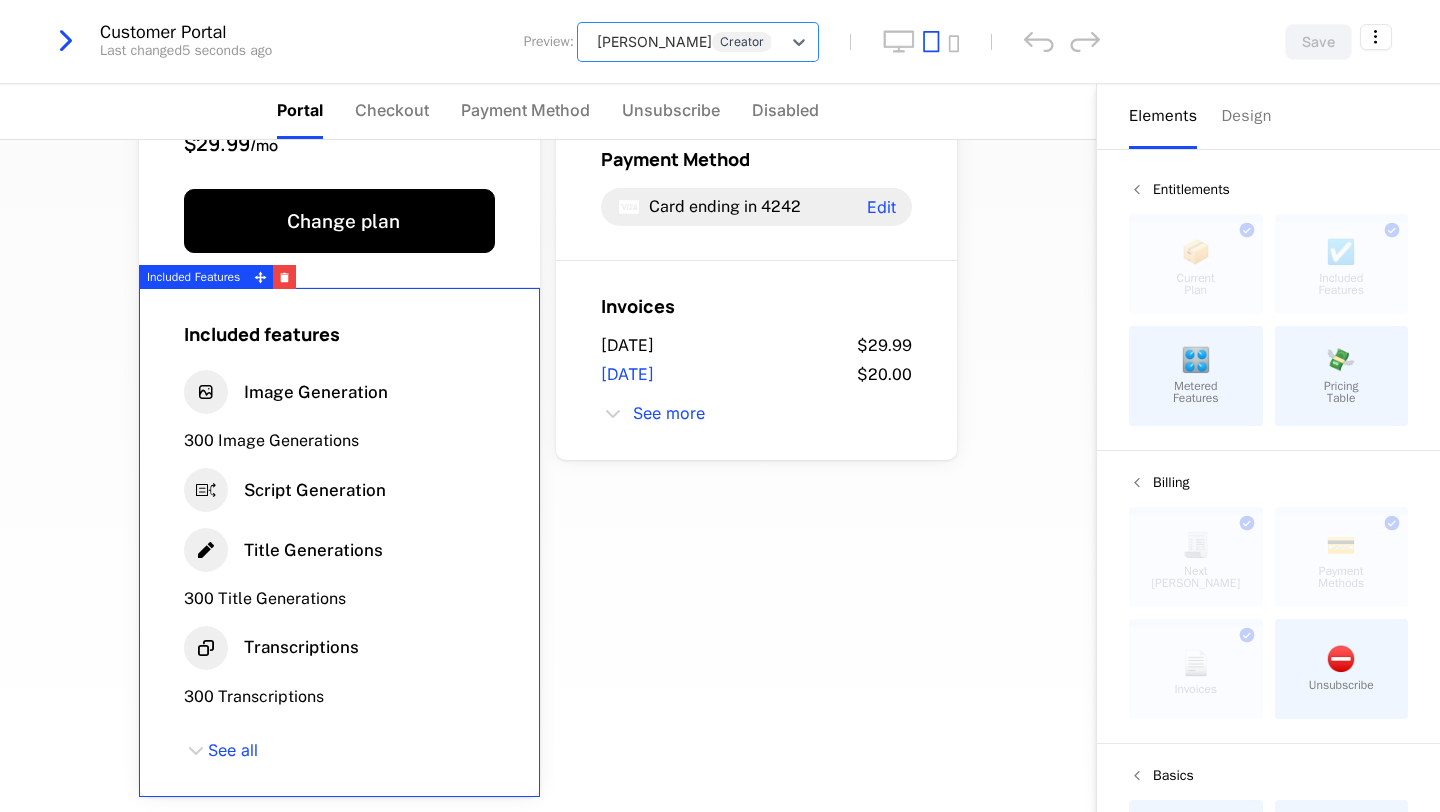 scroll, scrollTop: 183, scrollLeft: 0, axis: vertical 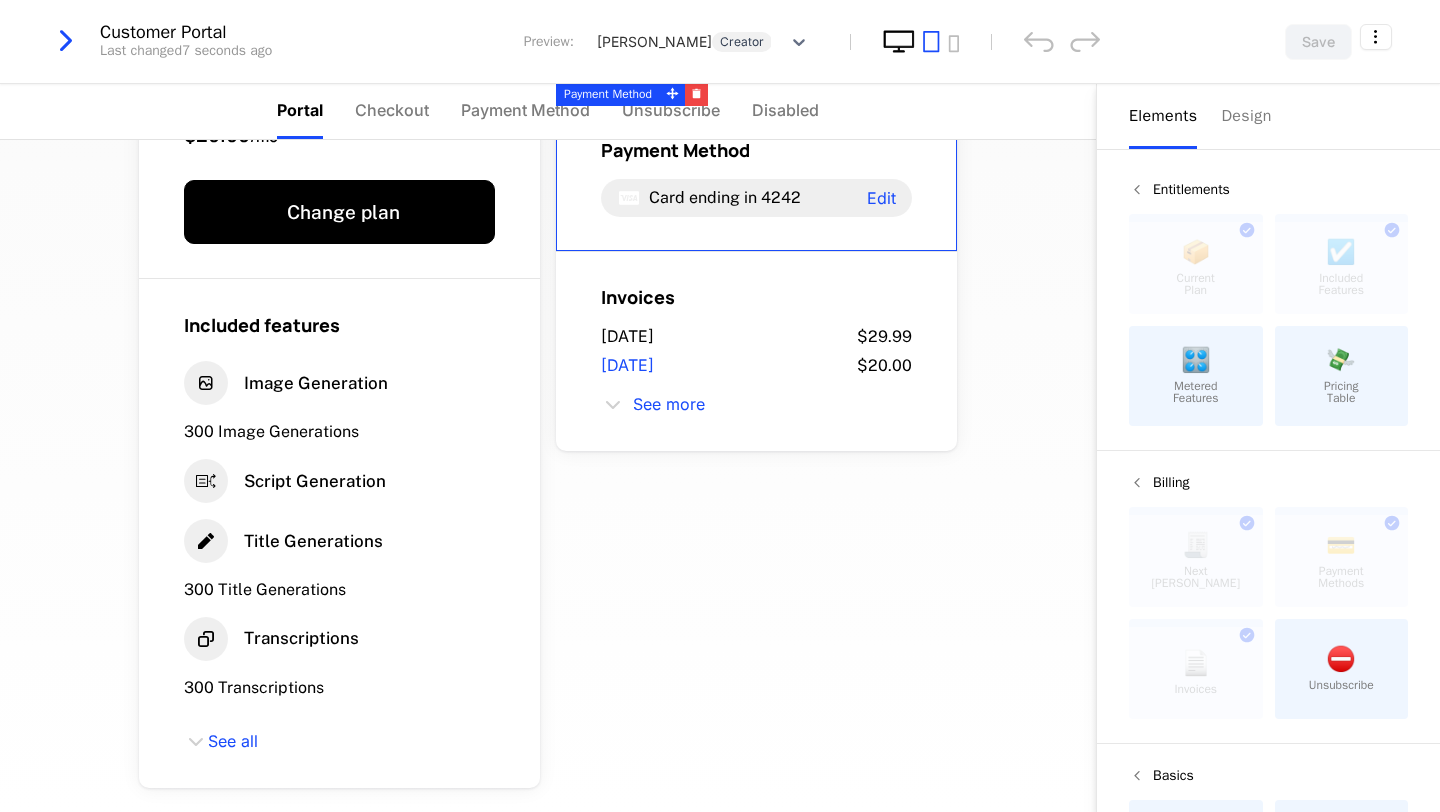 click 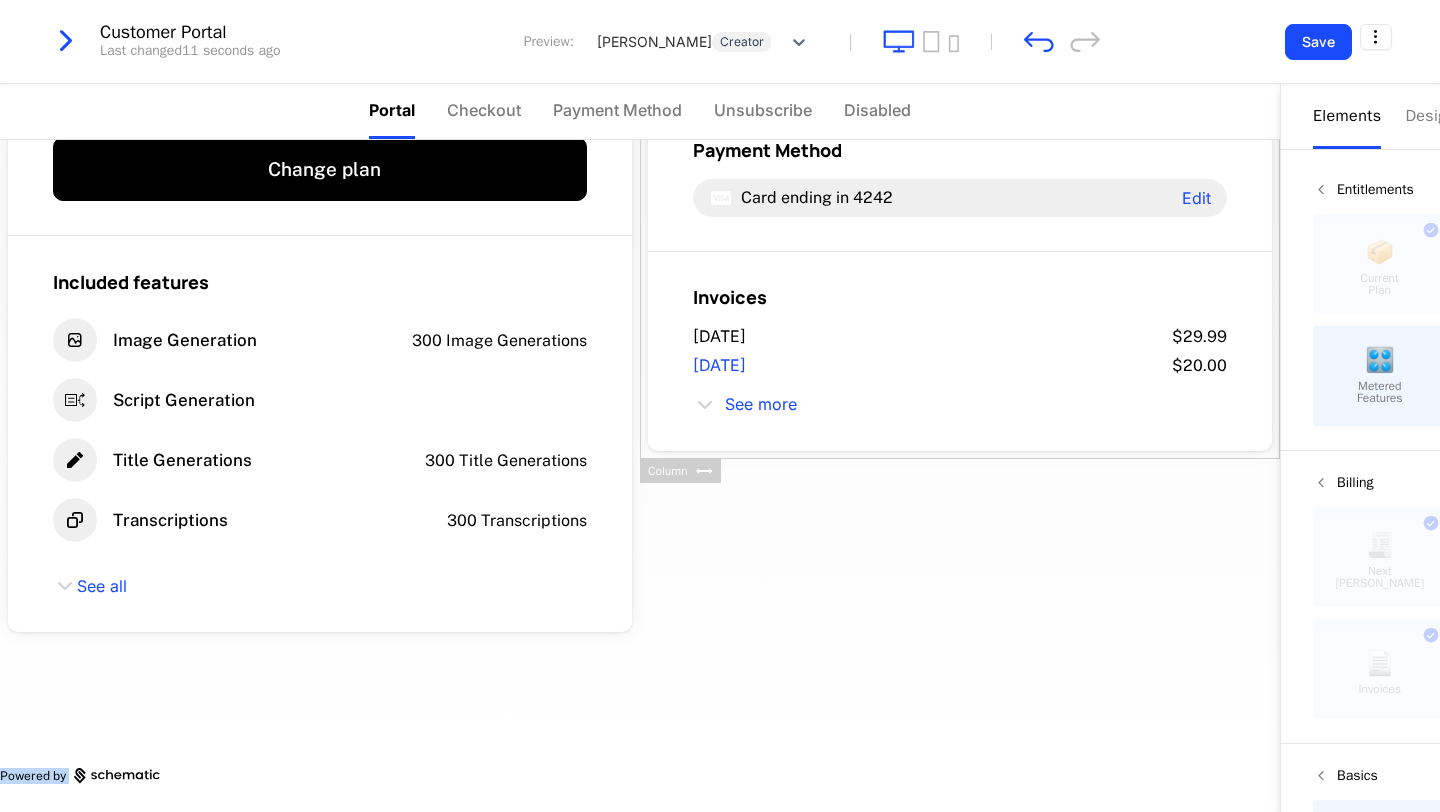 drag, startPoint x: 1273, startPoint y: 101, endPoint x: 1284, endPoint y: 100, distance: 11.045361 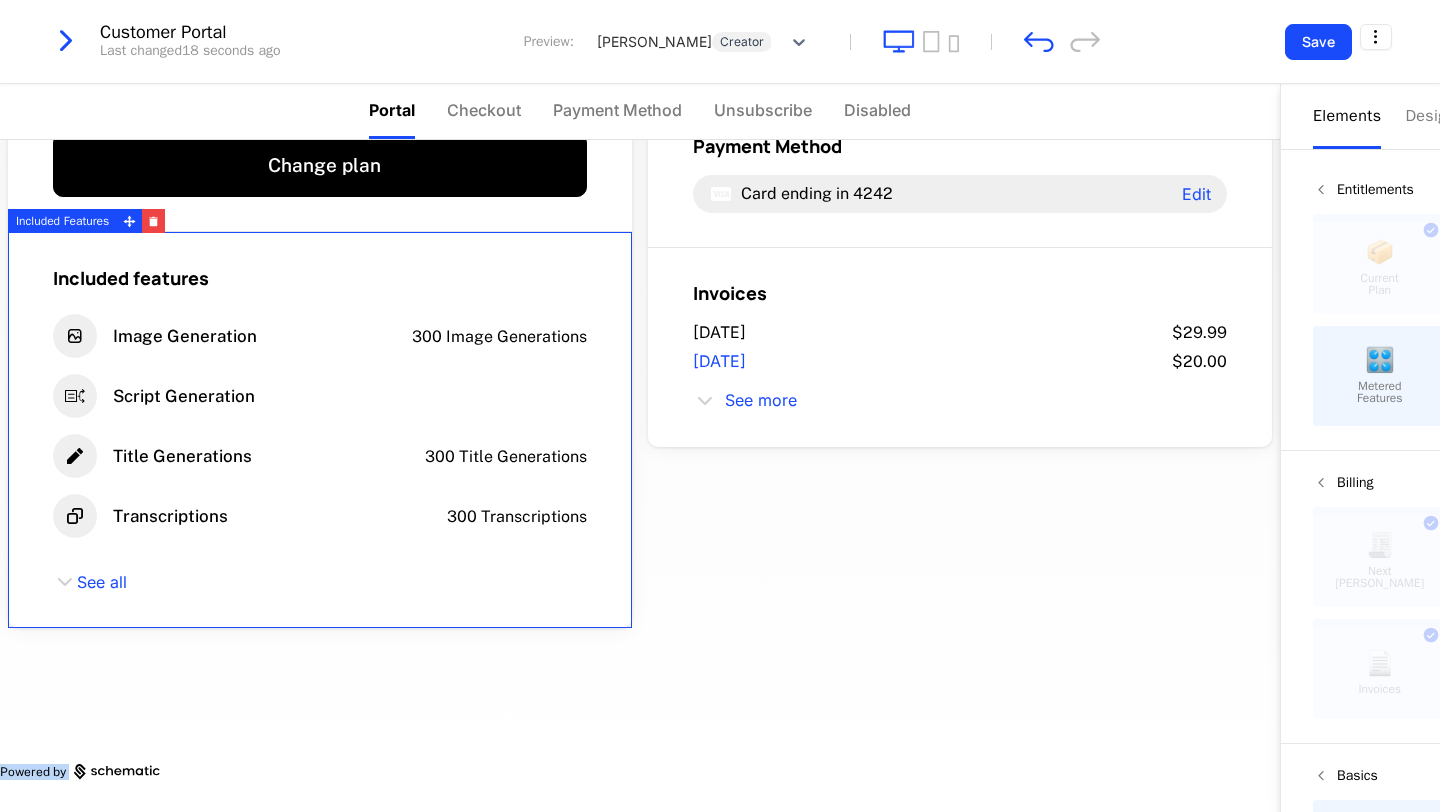 scroll, scrollTop: 0, scrollLeft: 0, axis: both 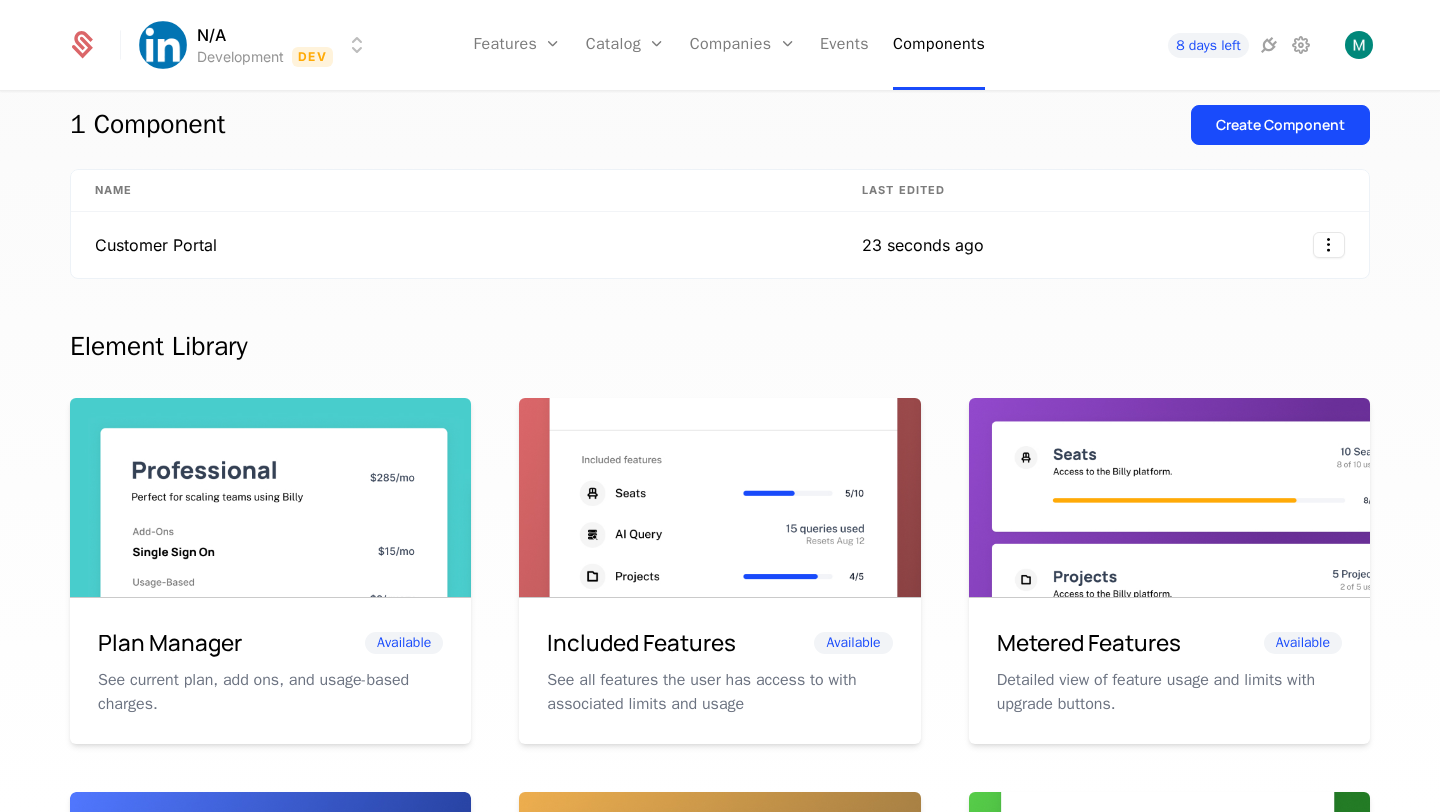 click on "Available" at bounding box center [853, 643] 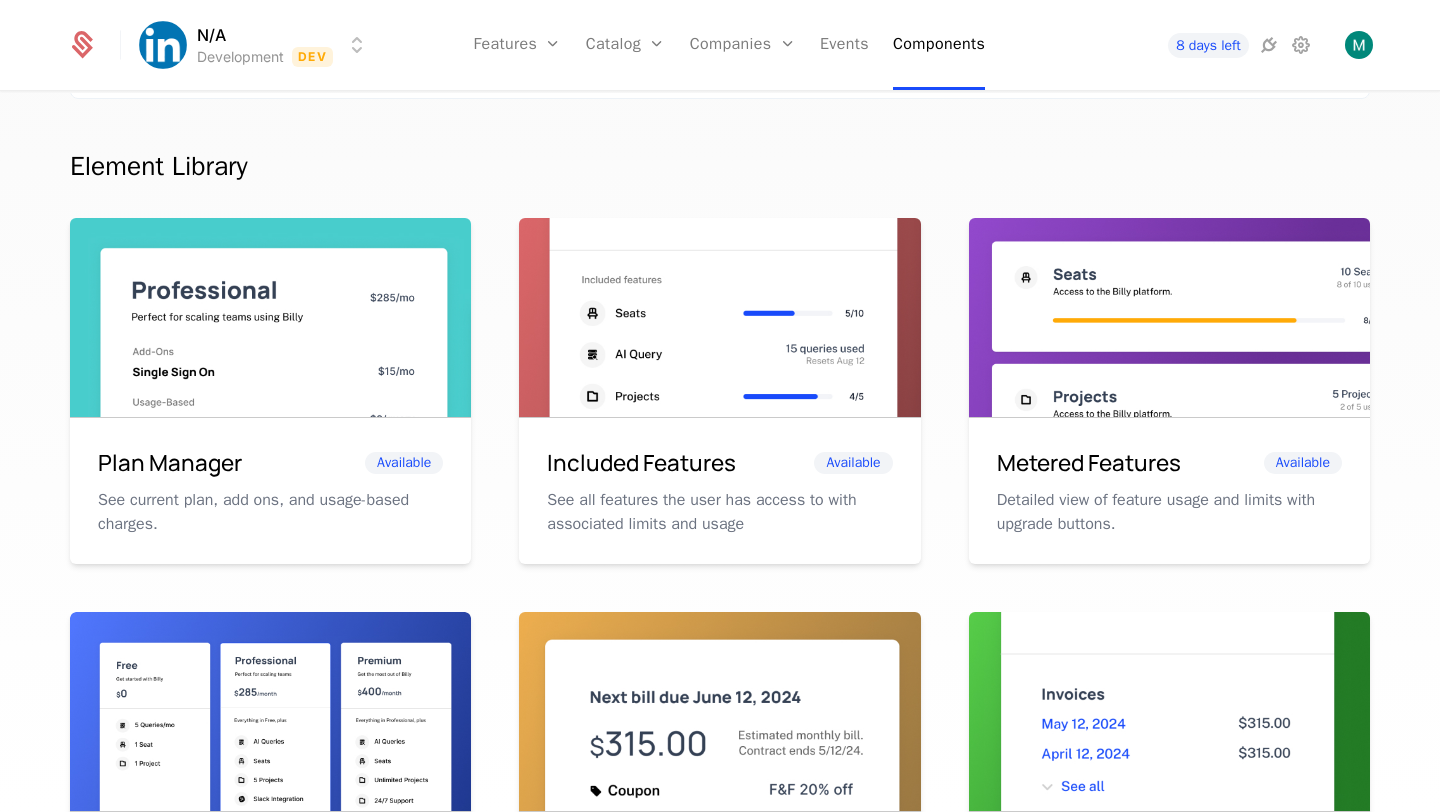scroll, scrollTop: 228, scrollLeft: 0, axis: vertical 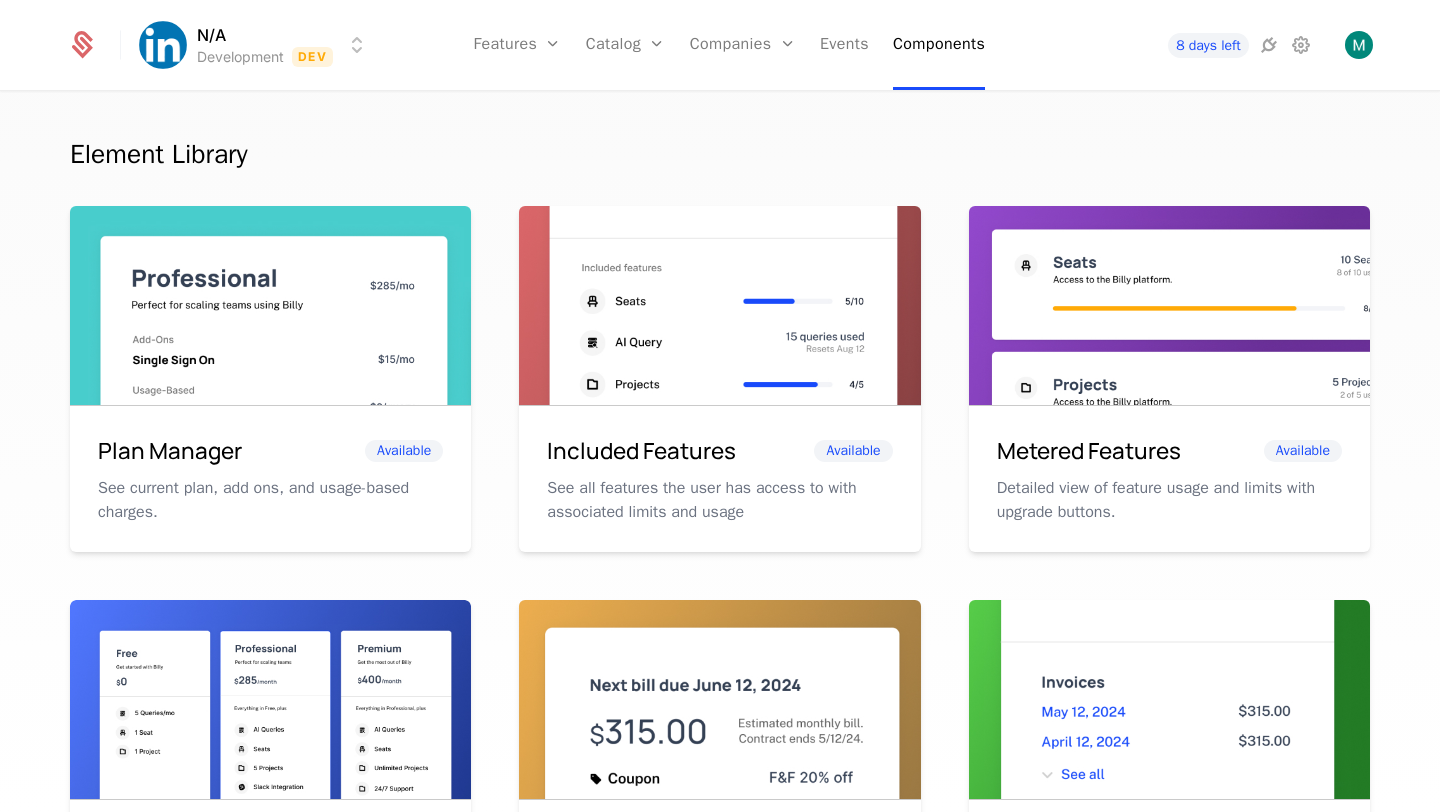 click at bounding box center (1169, 332) 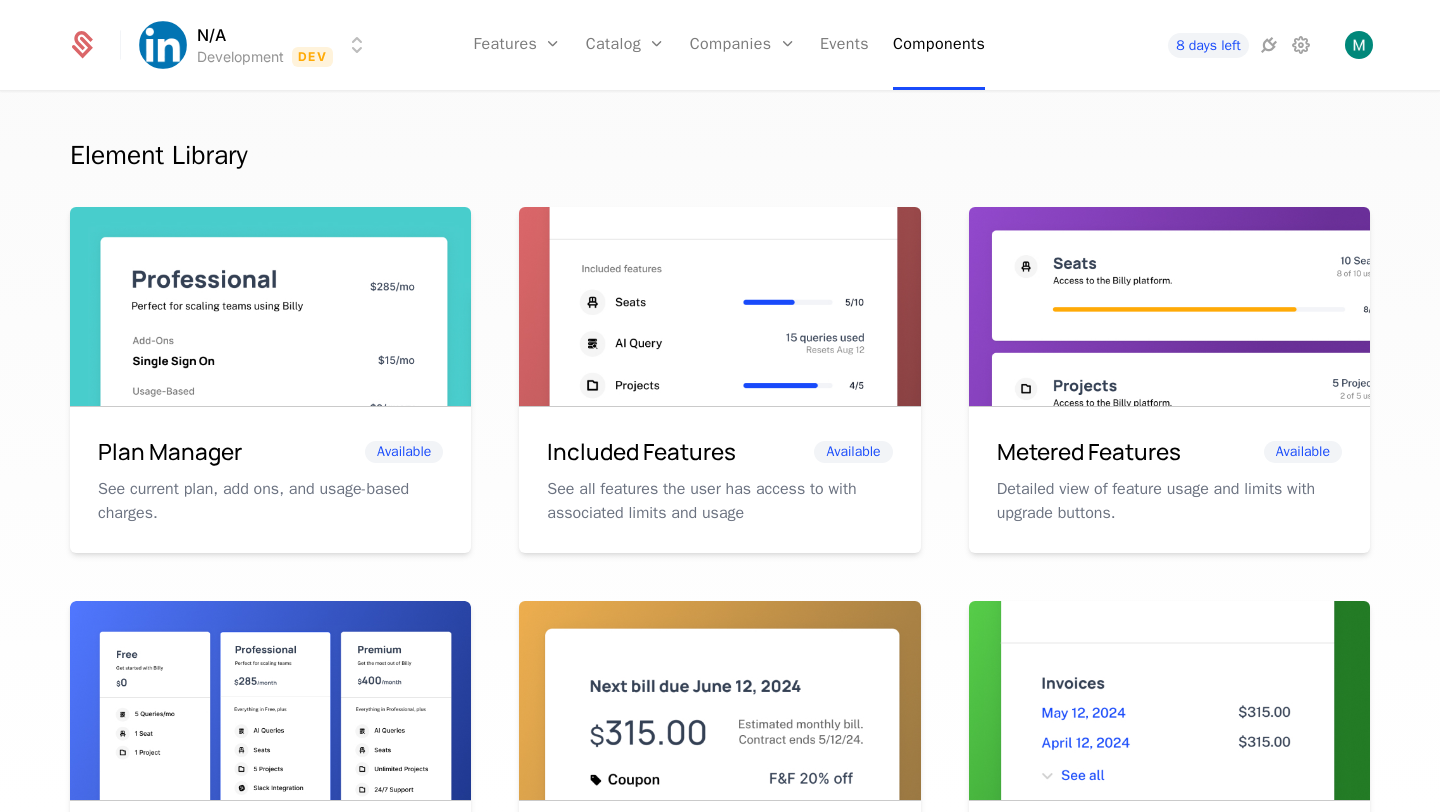 scroll, scrollTop: 0, scrollLeft: 0, axis: both 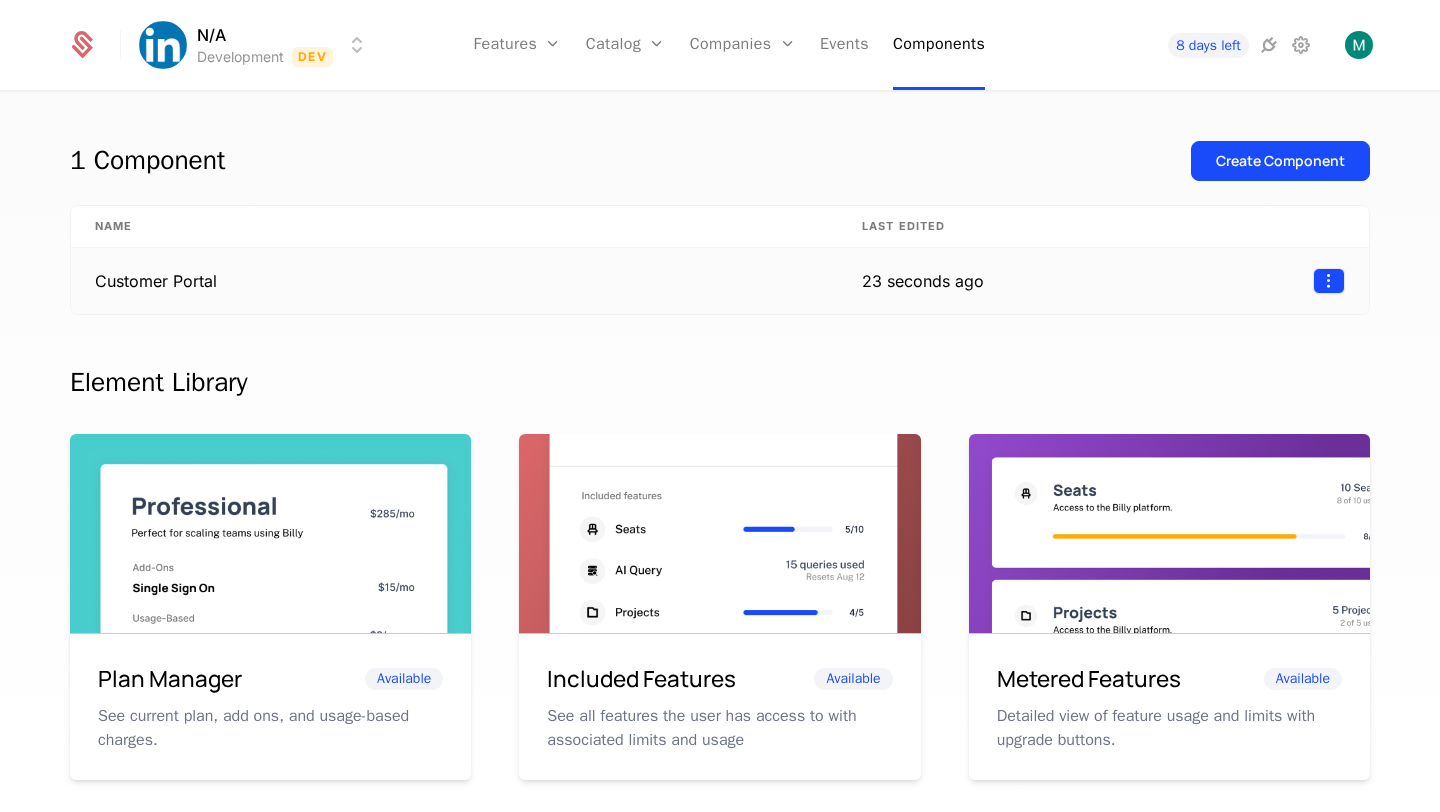 click on "N/A Development Dev Features Features Flags Catalog Plans Add Ons Configuration Companies Companies Users Events Components 8 days left 1 Component Create Component Name Last edited Customer Portal 23 seconds ago Element Library Plan Manager Available See current plan, add ons, and usage-based charges. Included Features Available See all features the user has access to with associated limits and usage Metered Features Available Detailed view of feature usage and limits with upgrade buttons. Plans Table Available Provide an intuitive upgrade path by surfacing current and live plans. Upcoming Bill Available See estimated upcoming bill based on current entitlements and usage. Invoices Available See a list of recent invoices sent to the user. Click to view detail. Payment Method Available See and easily edit current payment method on file. Usage Graphs Coming soon Show usage over time to surface usage trends. Public Pricing Page Coming soon Embed a fully feature pricing table on your marketing site. ." at bounding box center [720, 406] 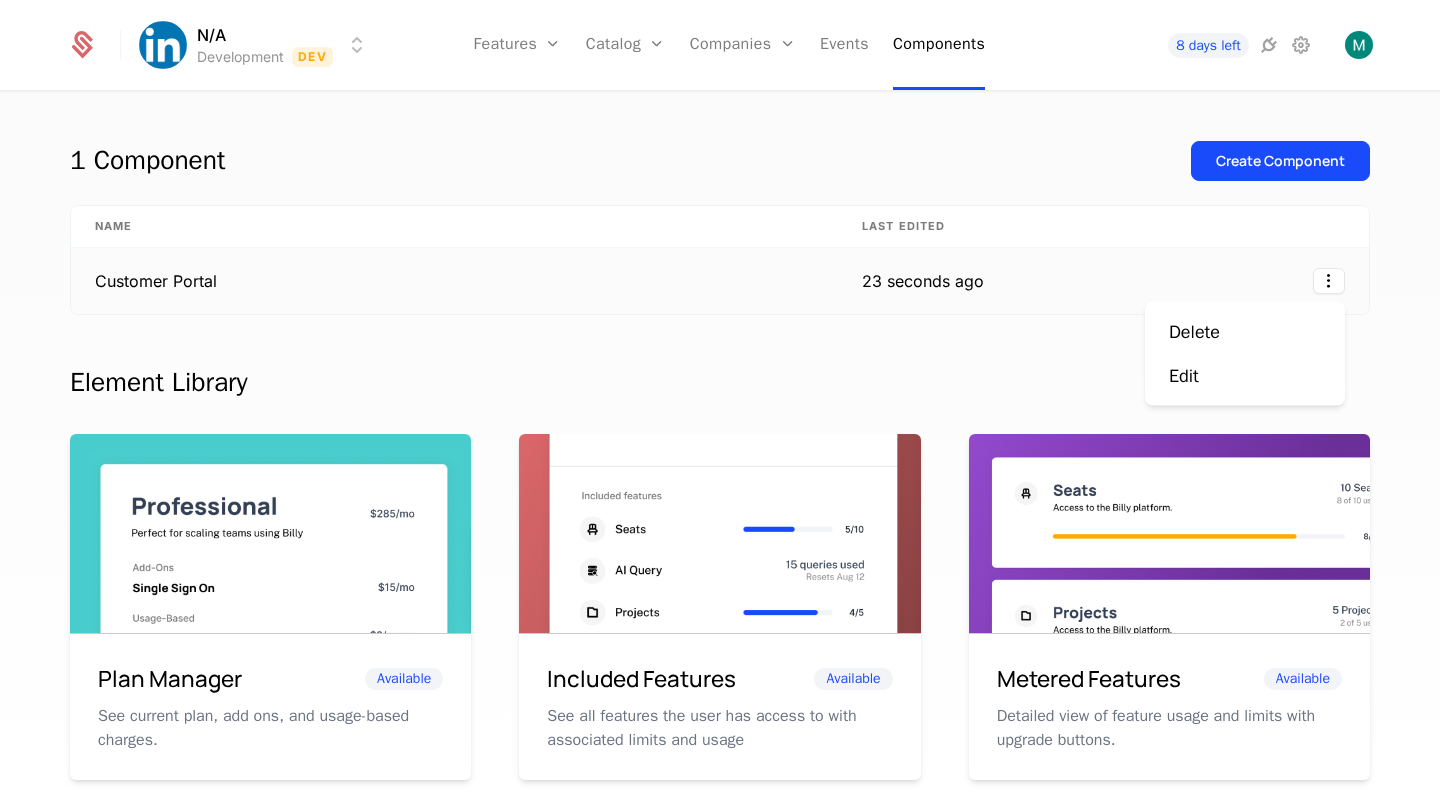 click on "N/A Development Dev Features Features Flags Catalog Plans Add Ons Configuration Companies Companies Users Events Components 8 days left 1 Component Create Component Name Last edited Customer Portal 23 seconds ago Element Library Plan Manager Available See current plan, add ons, and usage-based charges. Included Features Available See all features the user has access to with associated limits and usage Metered Features Available Detailed view of feature usage and limits with upgrade buttons. Plans Table Available Provide an intuitive upgrade path by surfacing current and live plans. Upcoming Bill Available See estimated upcoming bill based on current entitlements and usage. Invoices Available See a list of recent invoices sent to the user. Click to view detail. Payment Method Available See and easily edit current payment method on file. Usage Graphs Coming soon Show usage over time to surface usage trends. Public Pricing Page Coming soon Embed a fully feature pricing table on your marketing site. ." at bounding box center [720, 406] 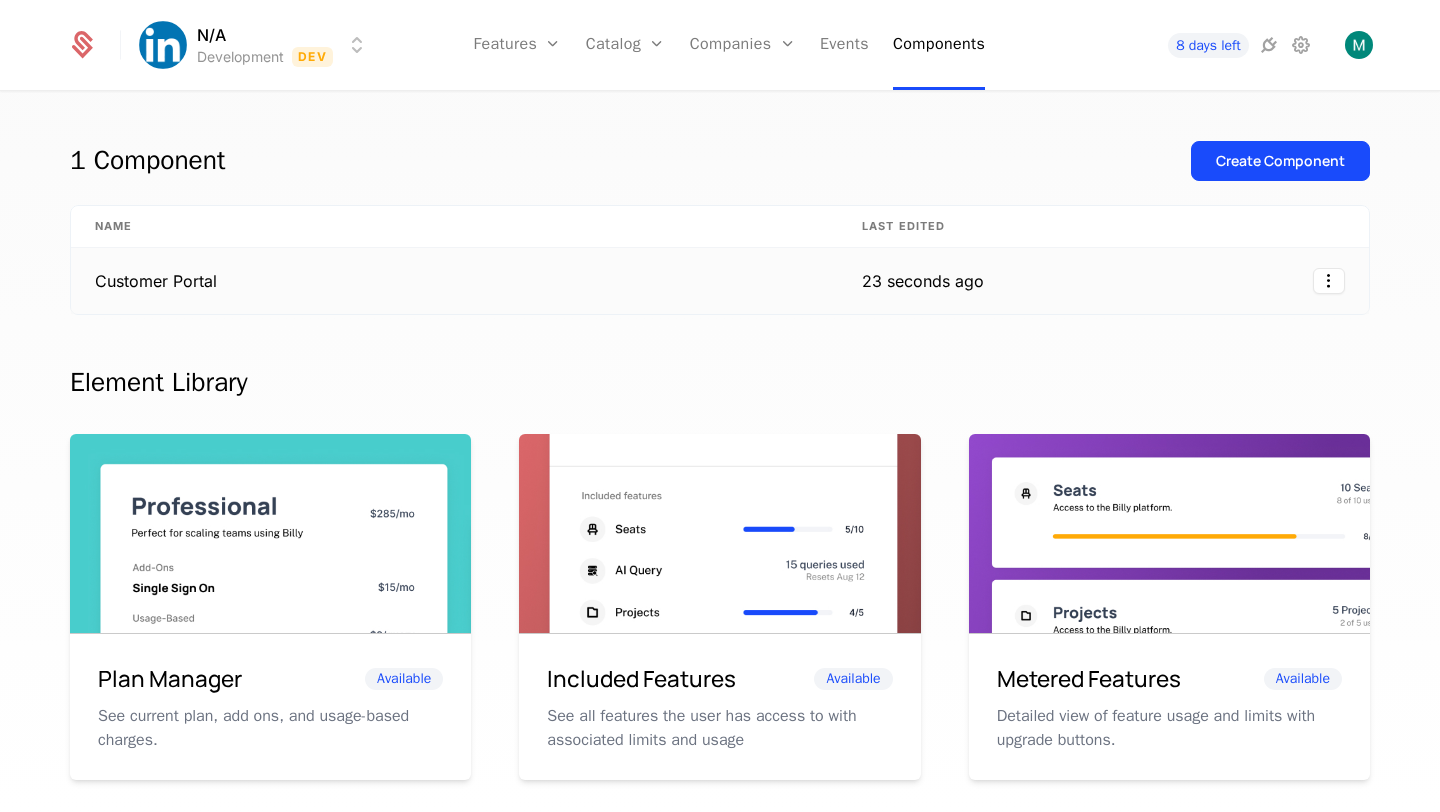 click on "23 seconds ago" at bounding box center (923, 281) 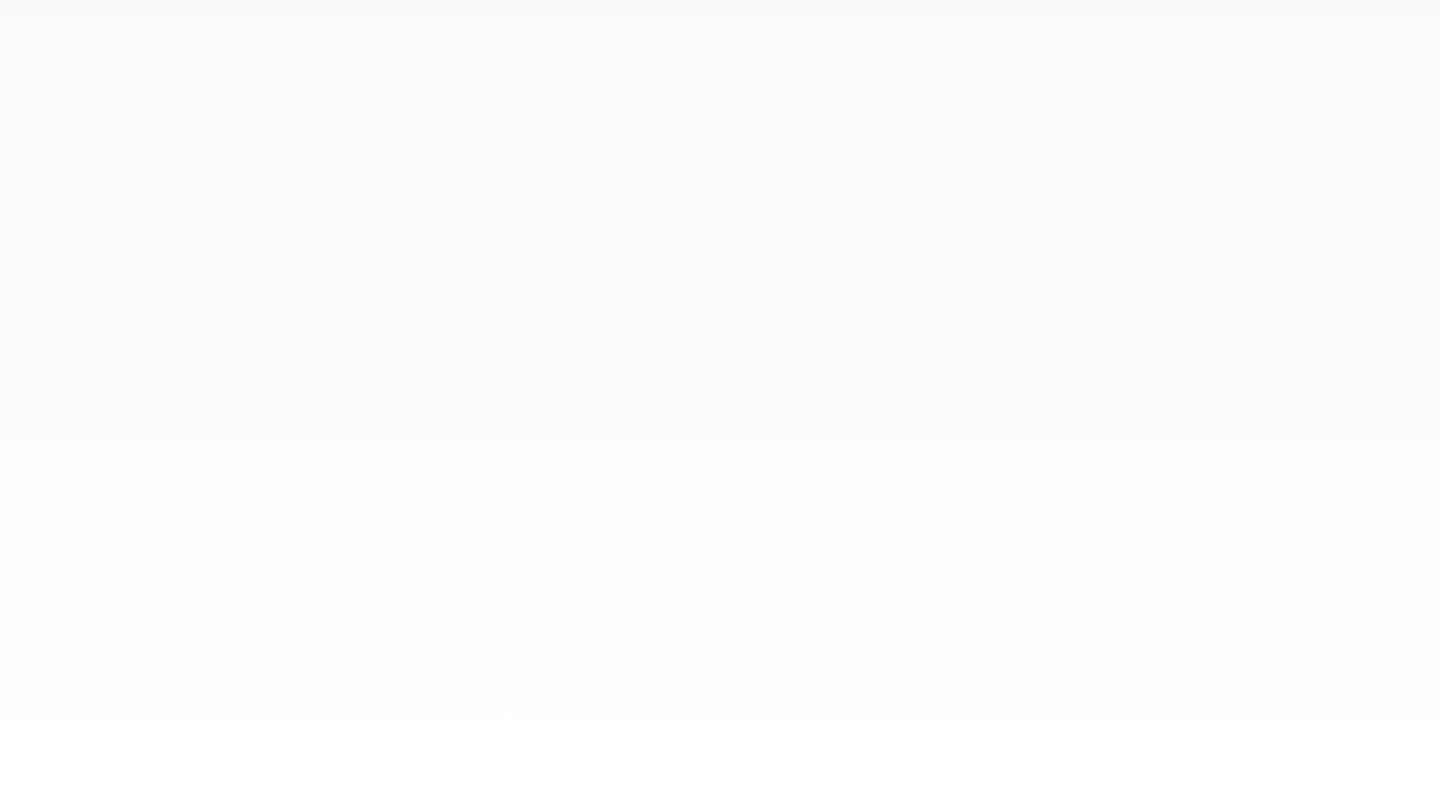 scroll, scrollTop: 0, scrollLeft: 0, axis: both 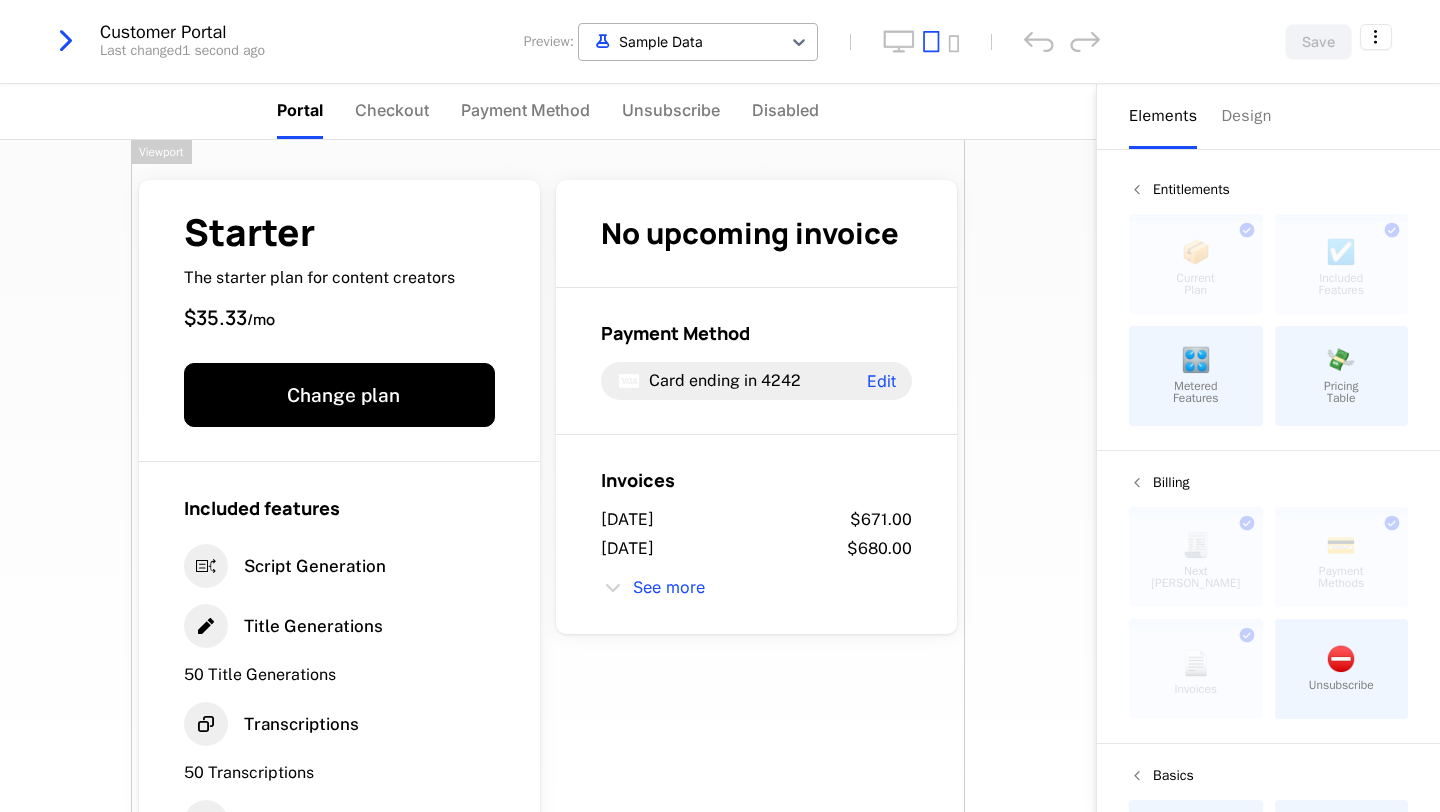 click at bounding box center [680, 41] 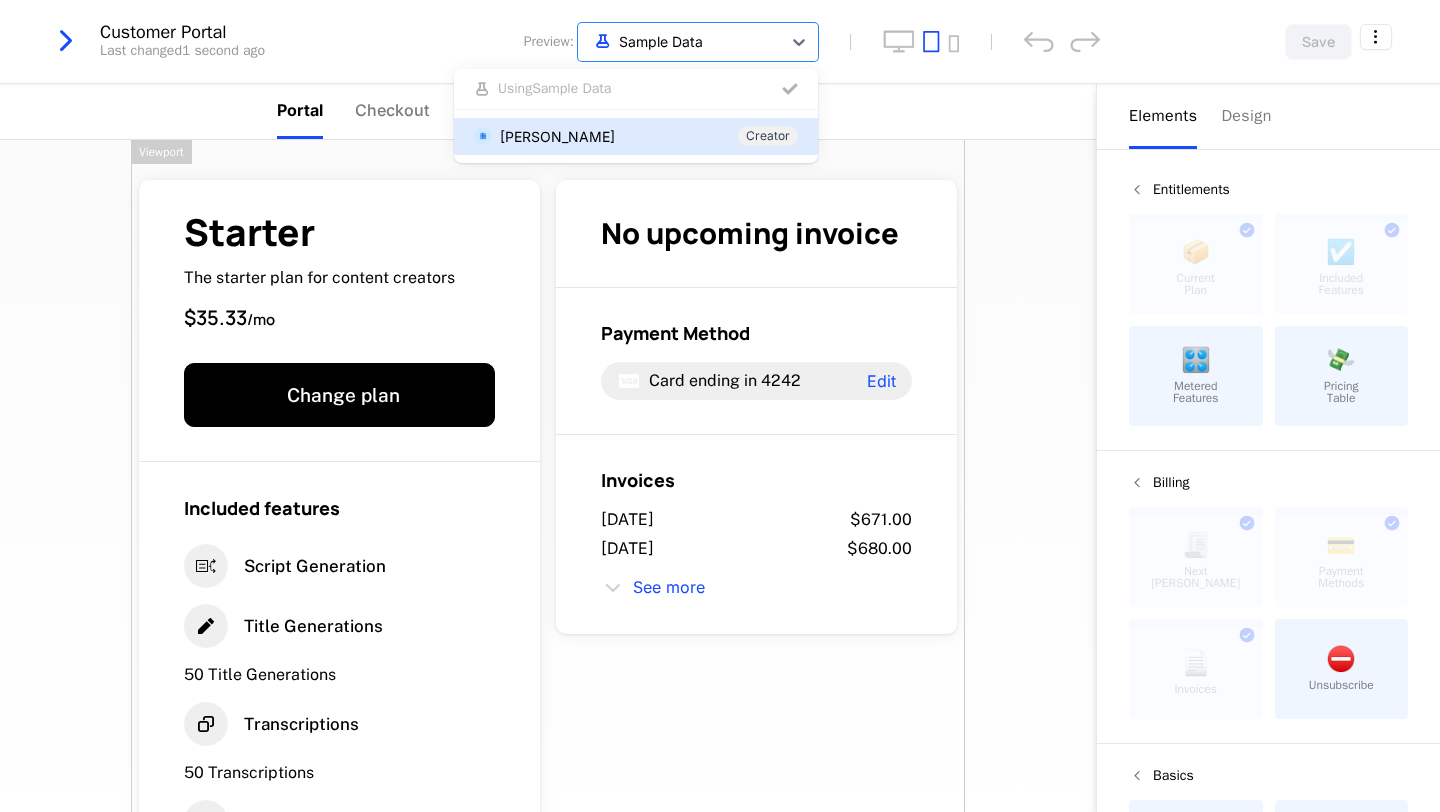 click on "Mahima Anklekar" at bounding box center (557, 136) 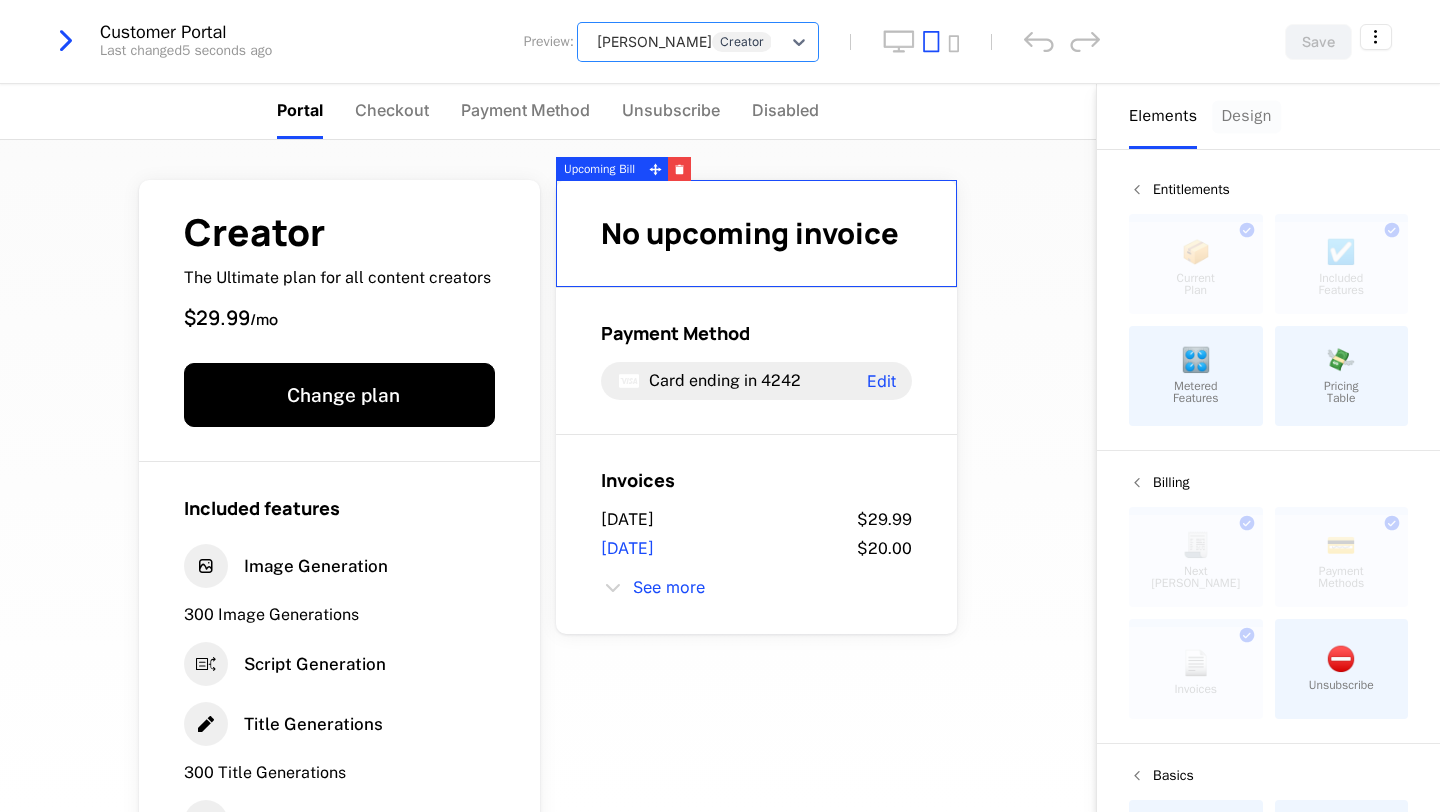 click on "Design" at bounding box center (1246, 116) 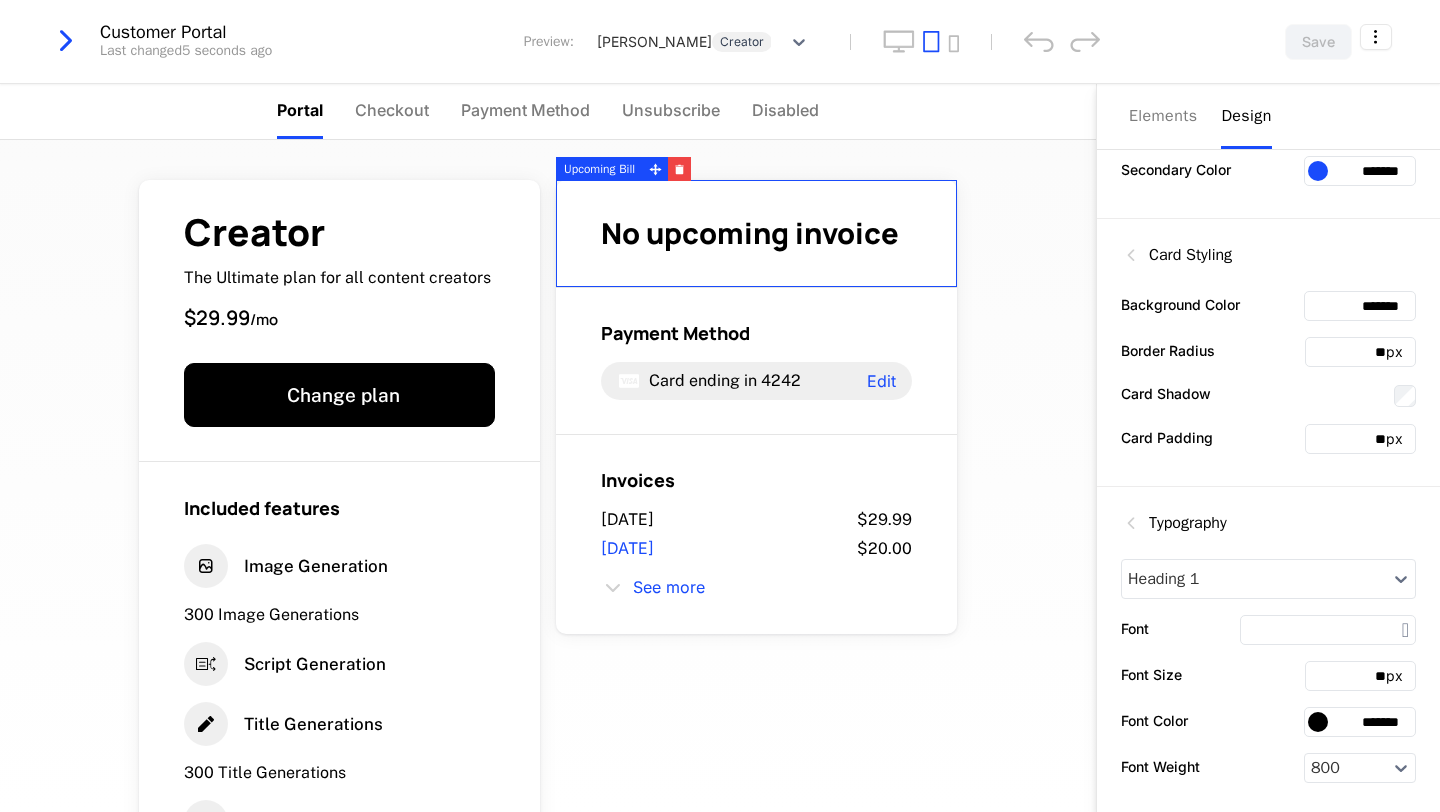 scroll, scrollTop: 453, scrollLeft: 0, axis: vertical 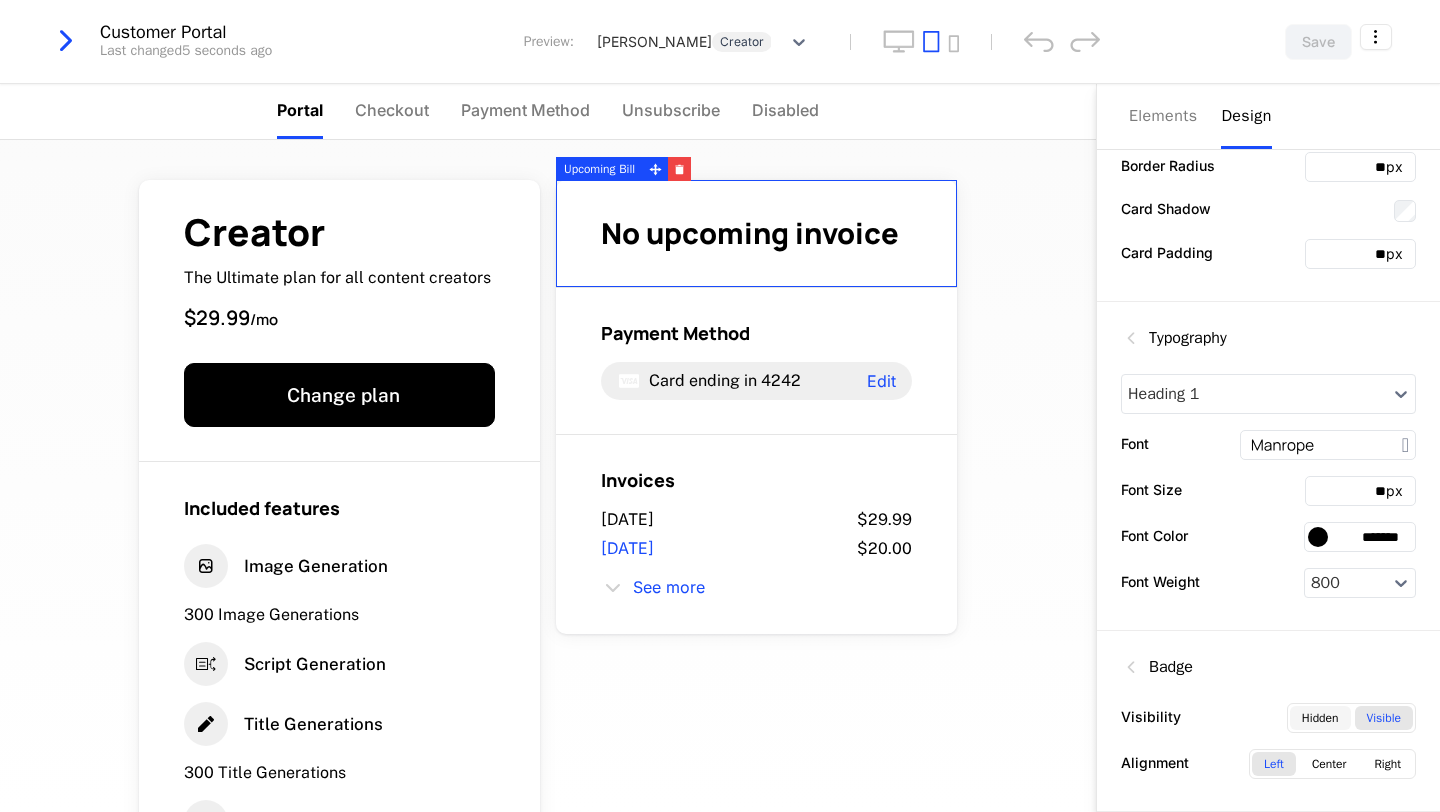 click on "Hidden" at bounding box center (1320, 718) 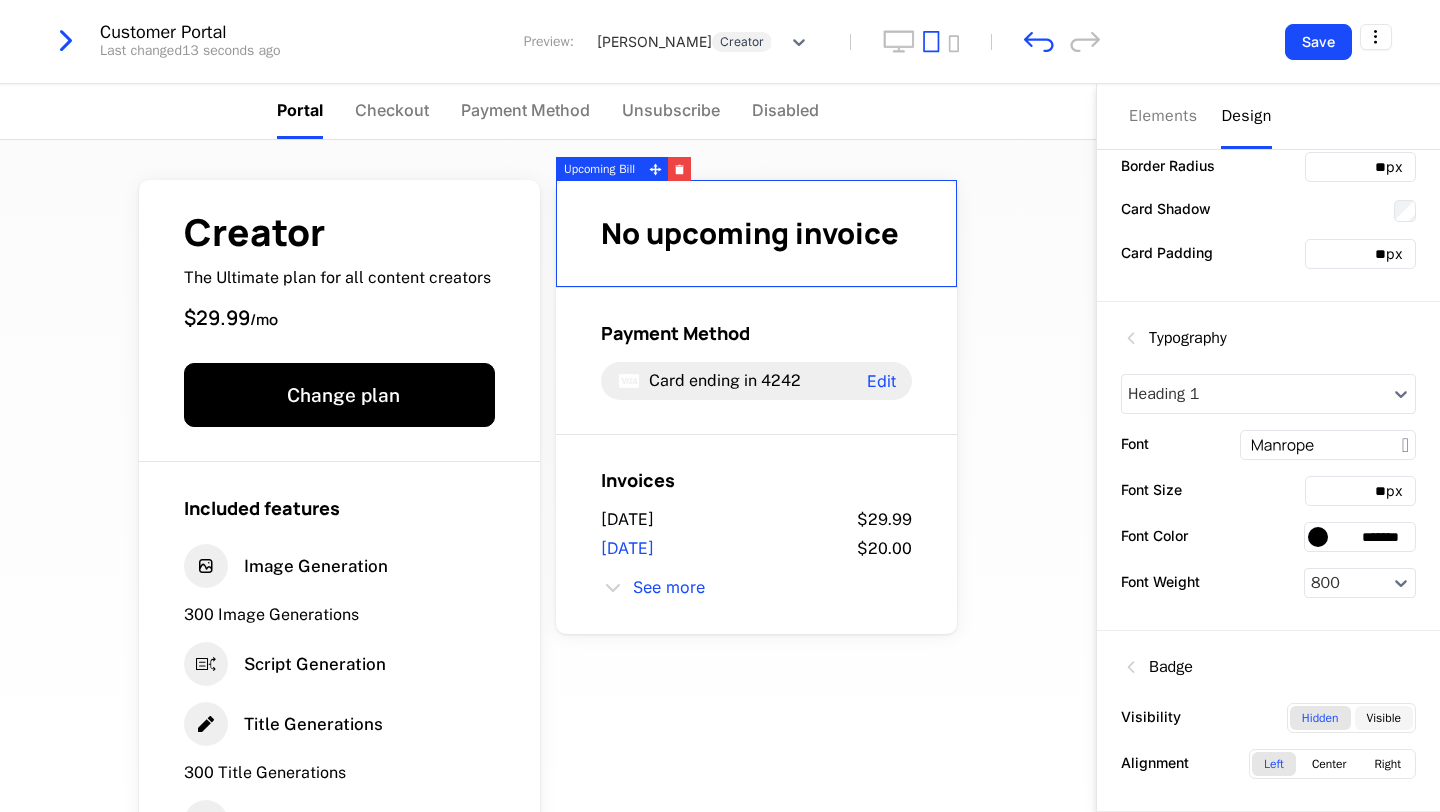 click on "Visible" at bounding box center (1384, 718) 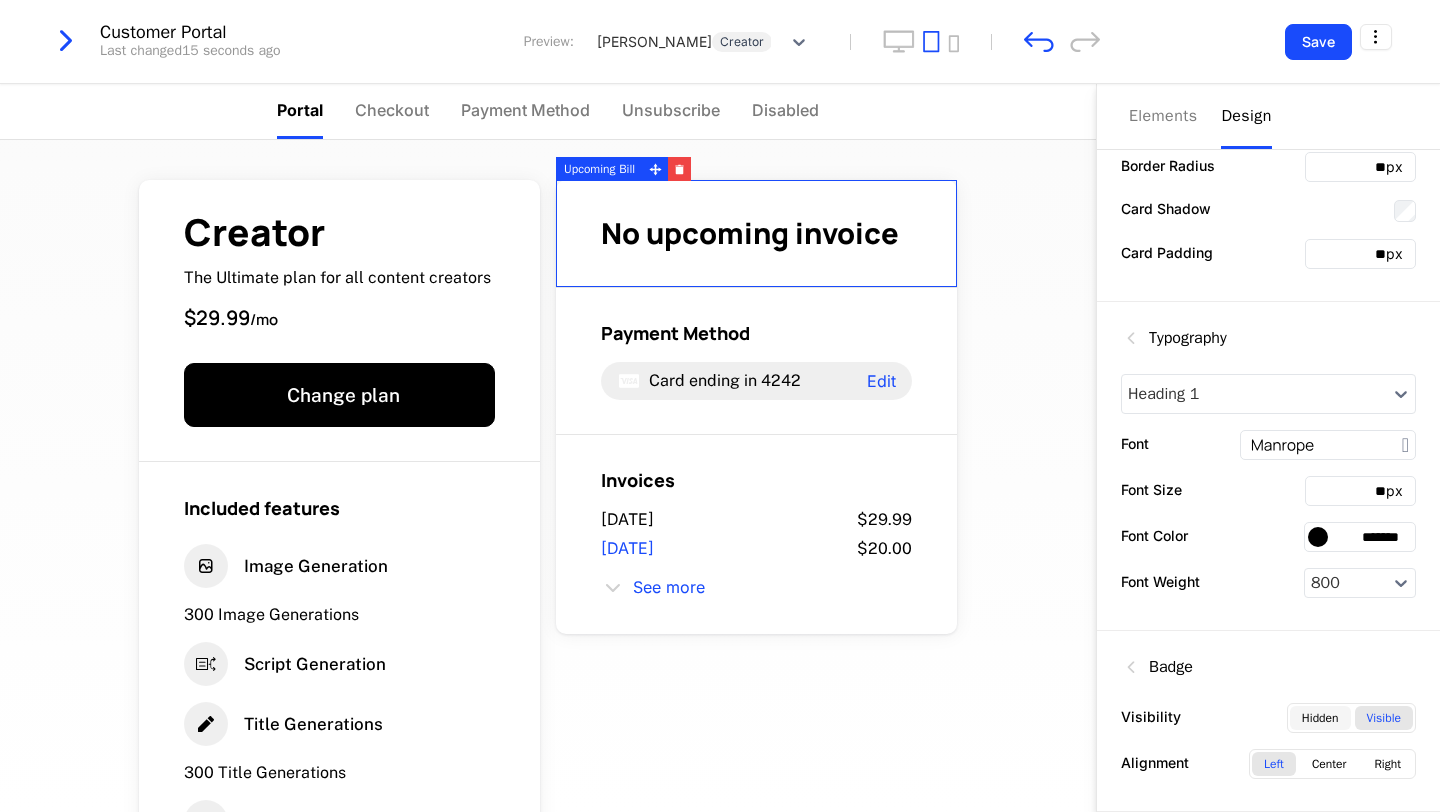 scroll, scrollTop: 0, scrollLeft: 0, axis: both 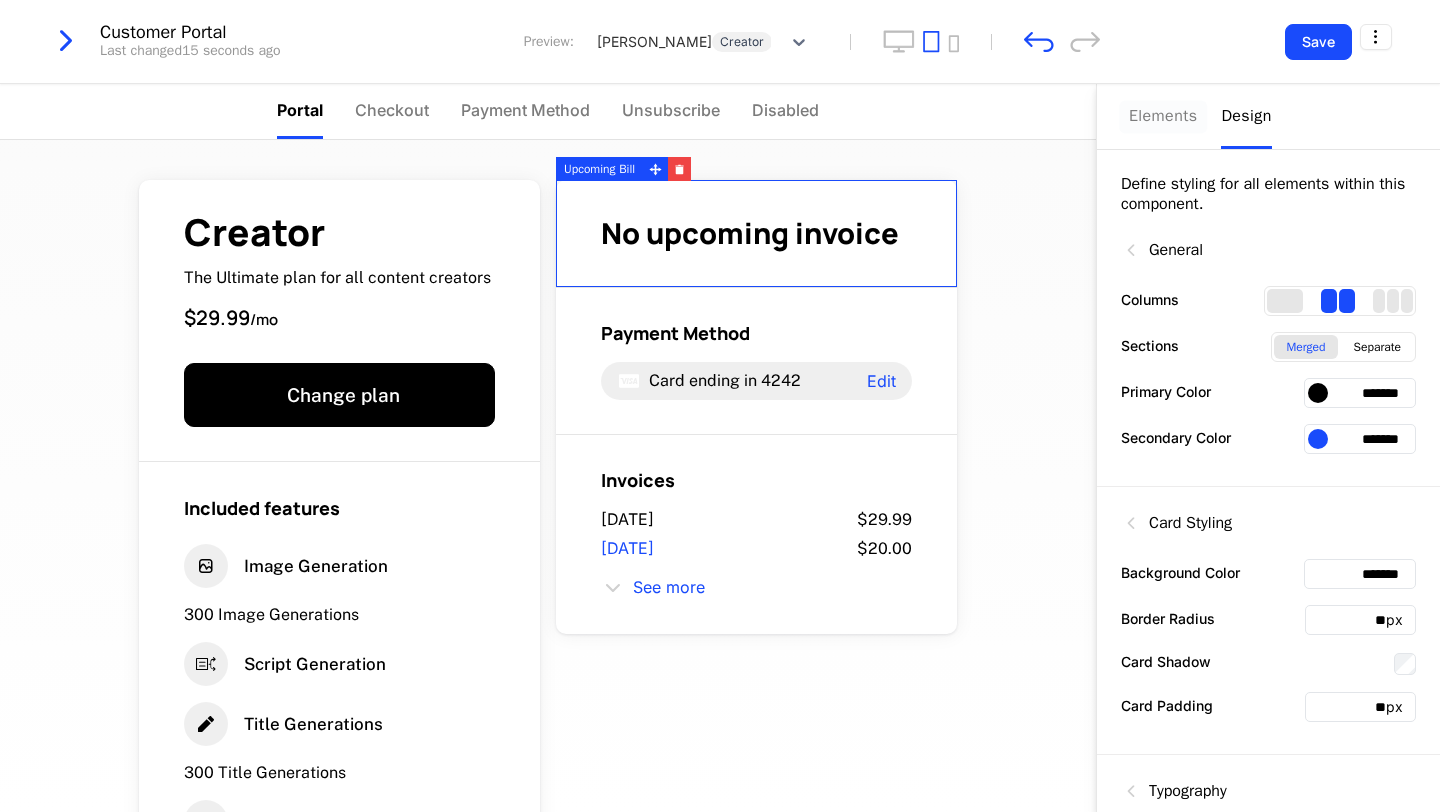 click on "Elements" at bounding box center (1163, 116) 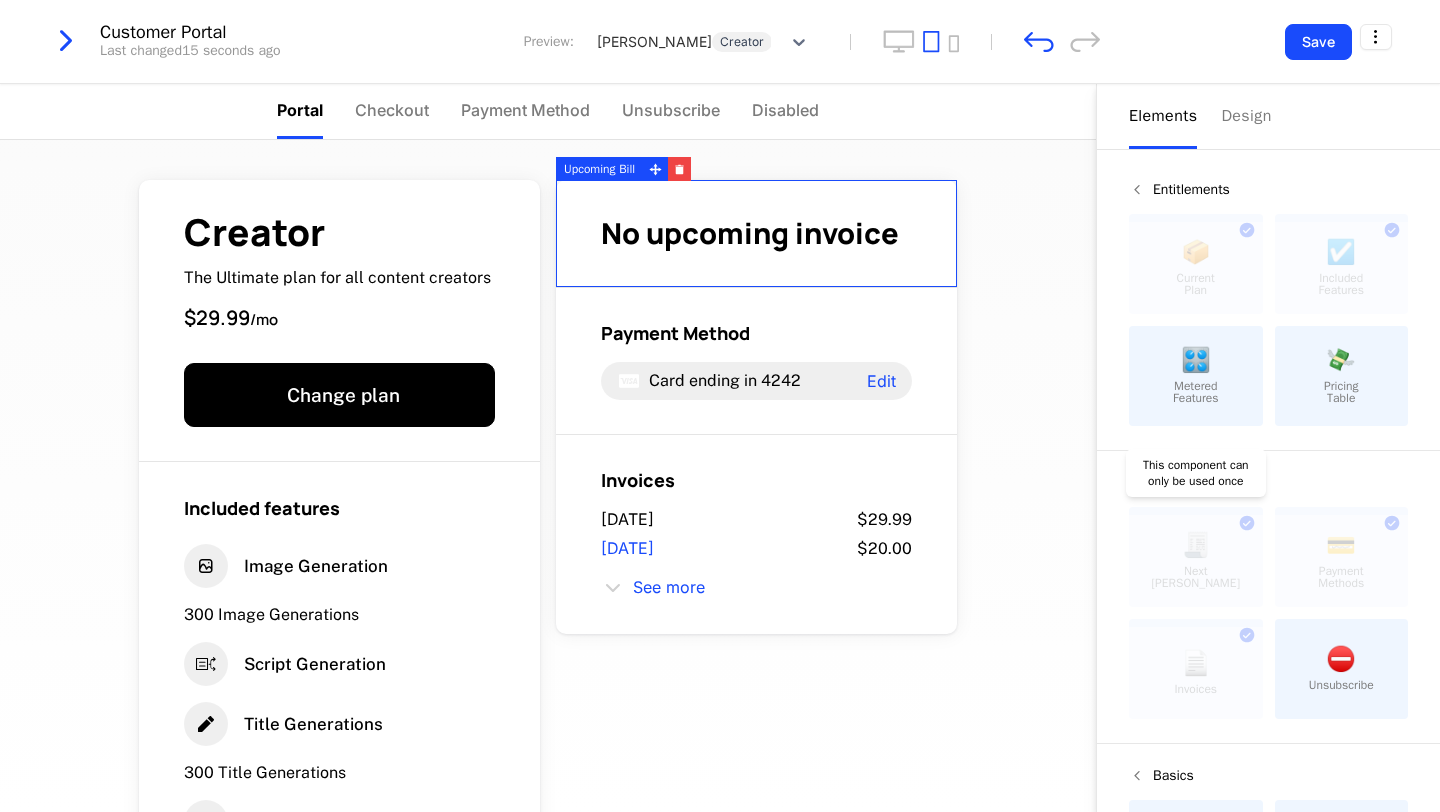 scroll, scrollTop: 120, scrollLeft: 0, axis: vertical 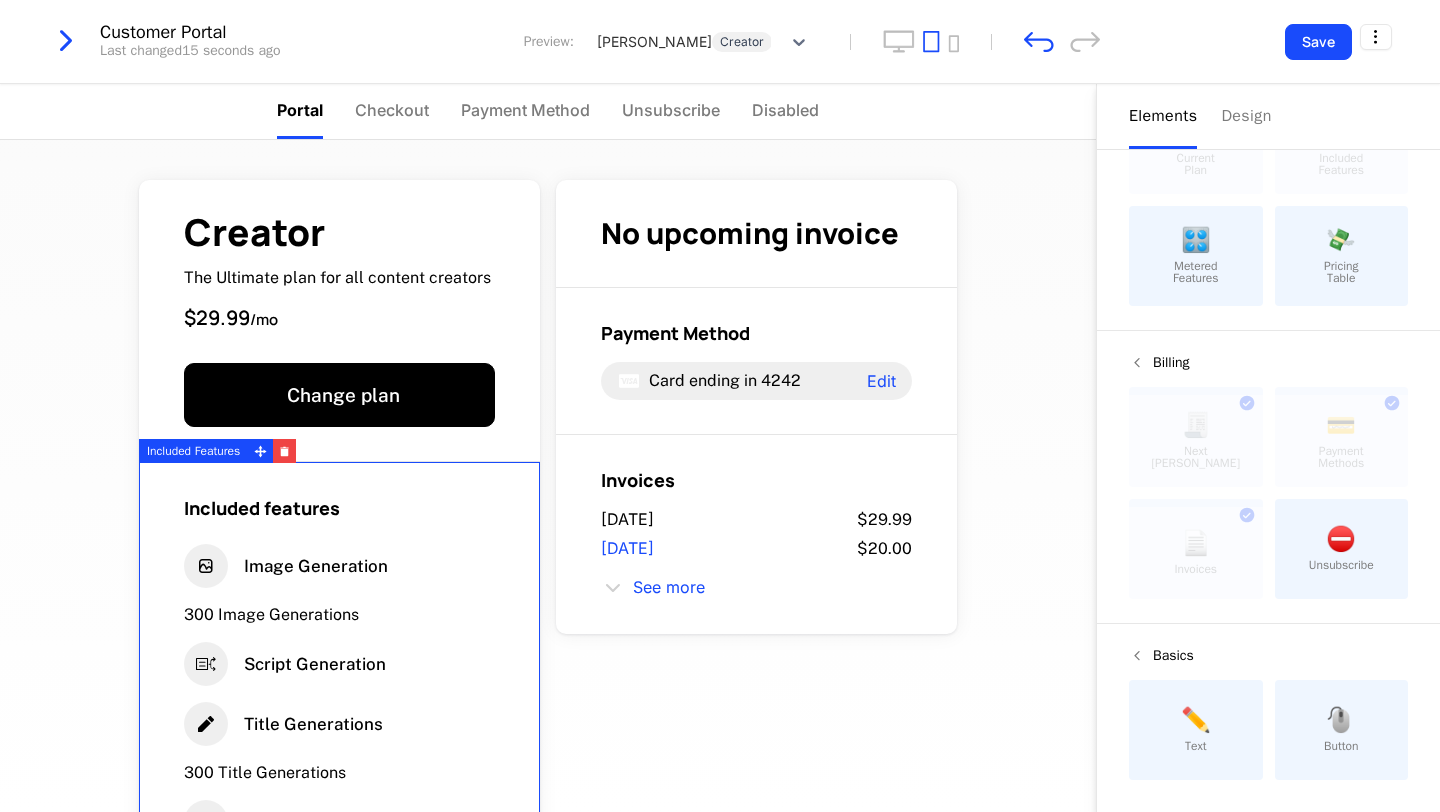 click on "Included features" at bounding box center [339, 508] 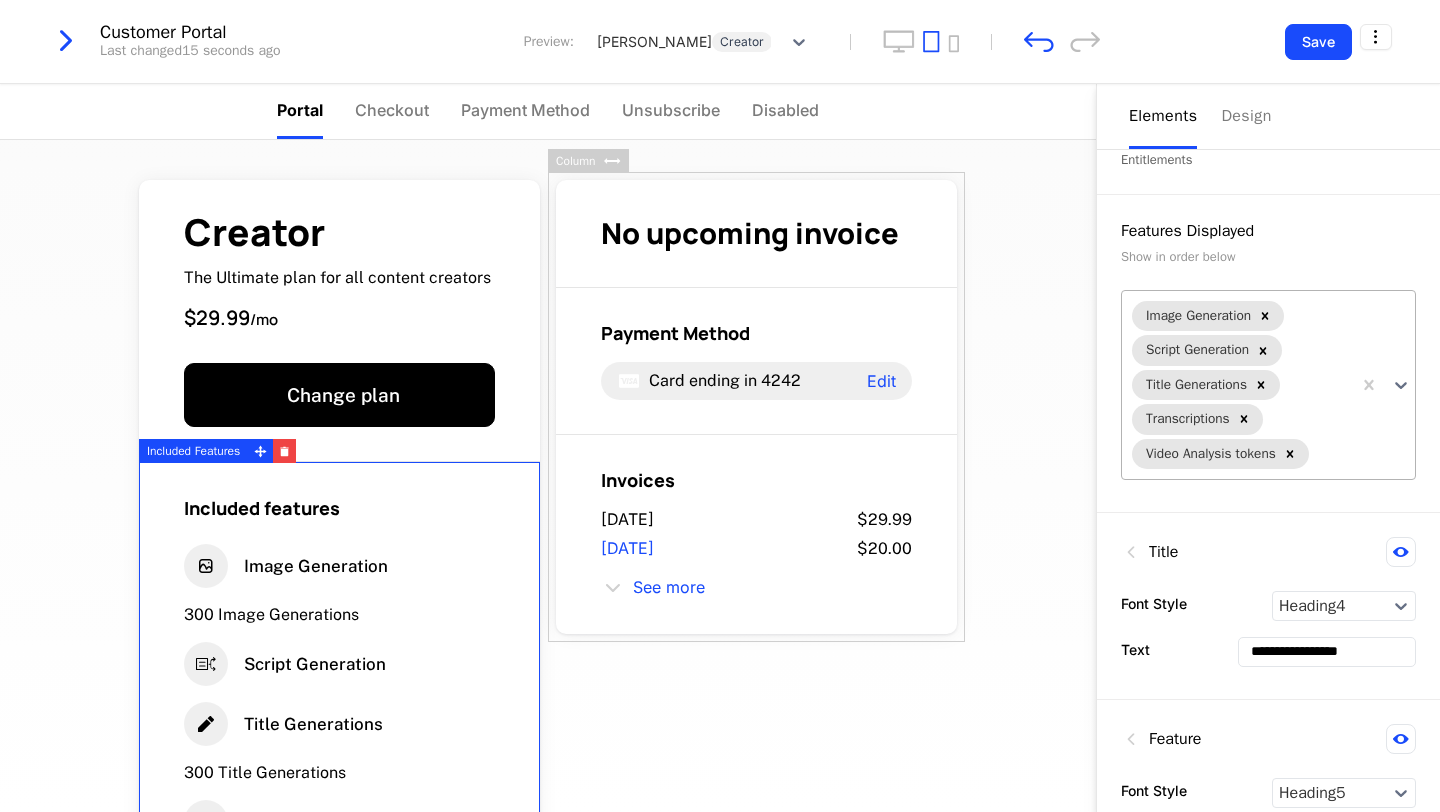scroll, scrollTop: 21, scrollLeft: 0, axis: vertical 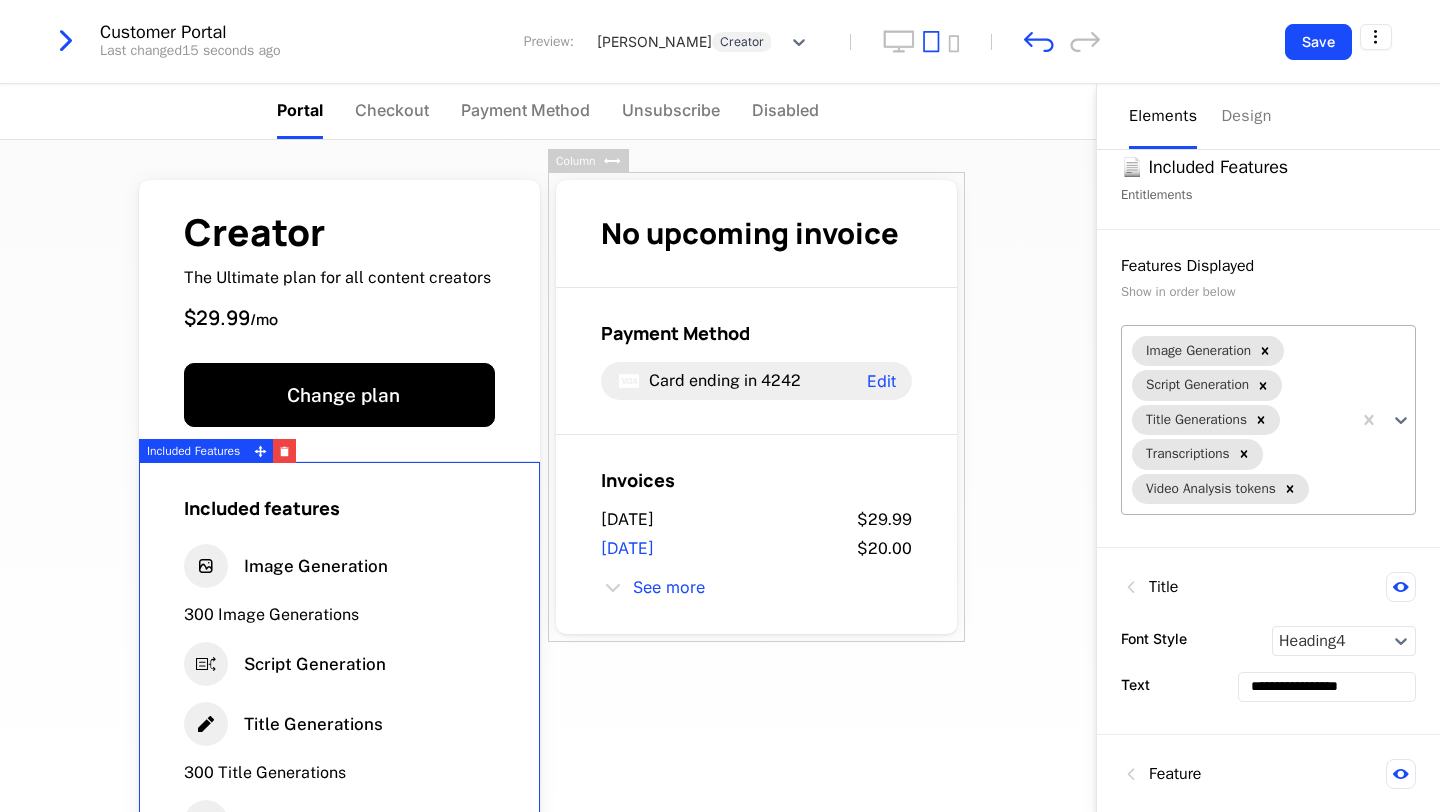 click on "Image Generation" at bounding box center (1197, 351) 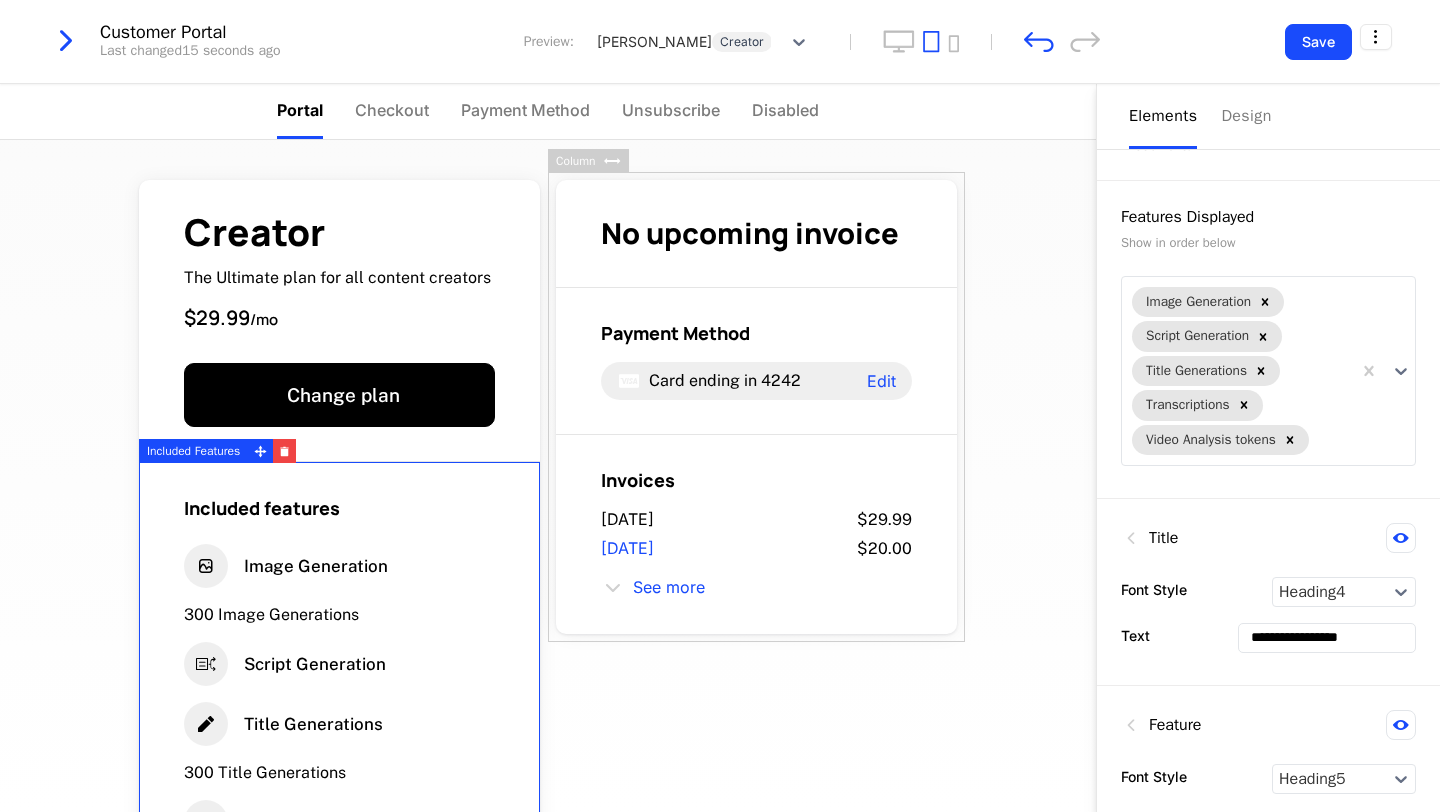 scroll, scrollTop: 91, scrollLeft: 0, axis: vertical 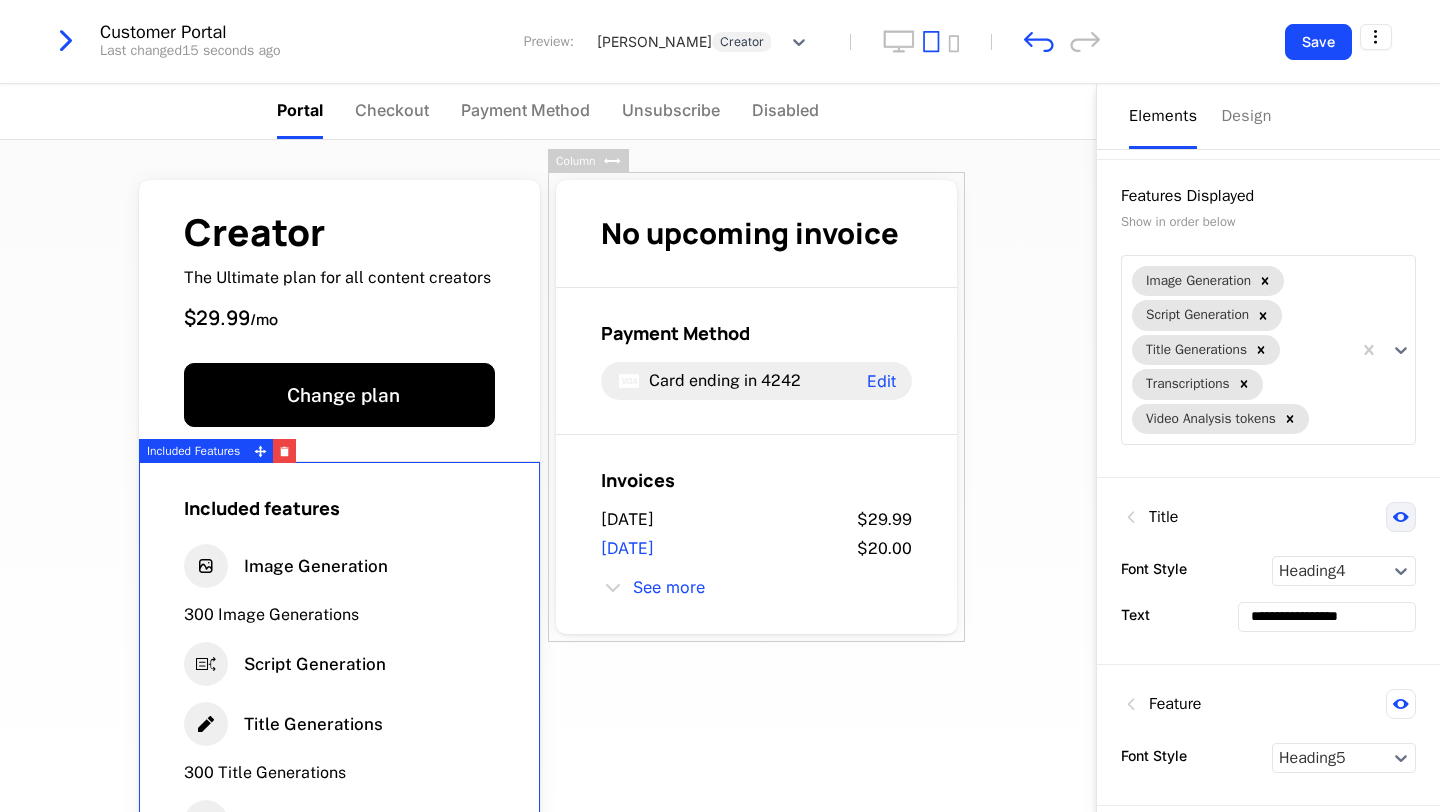 click 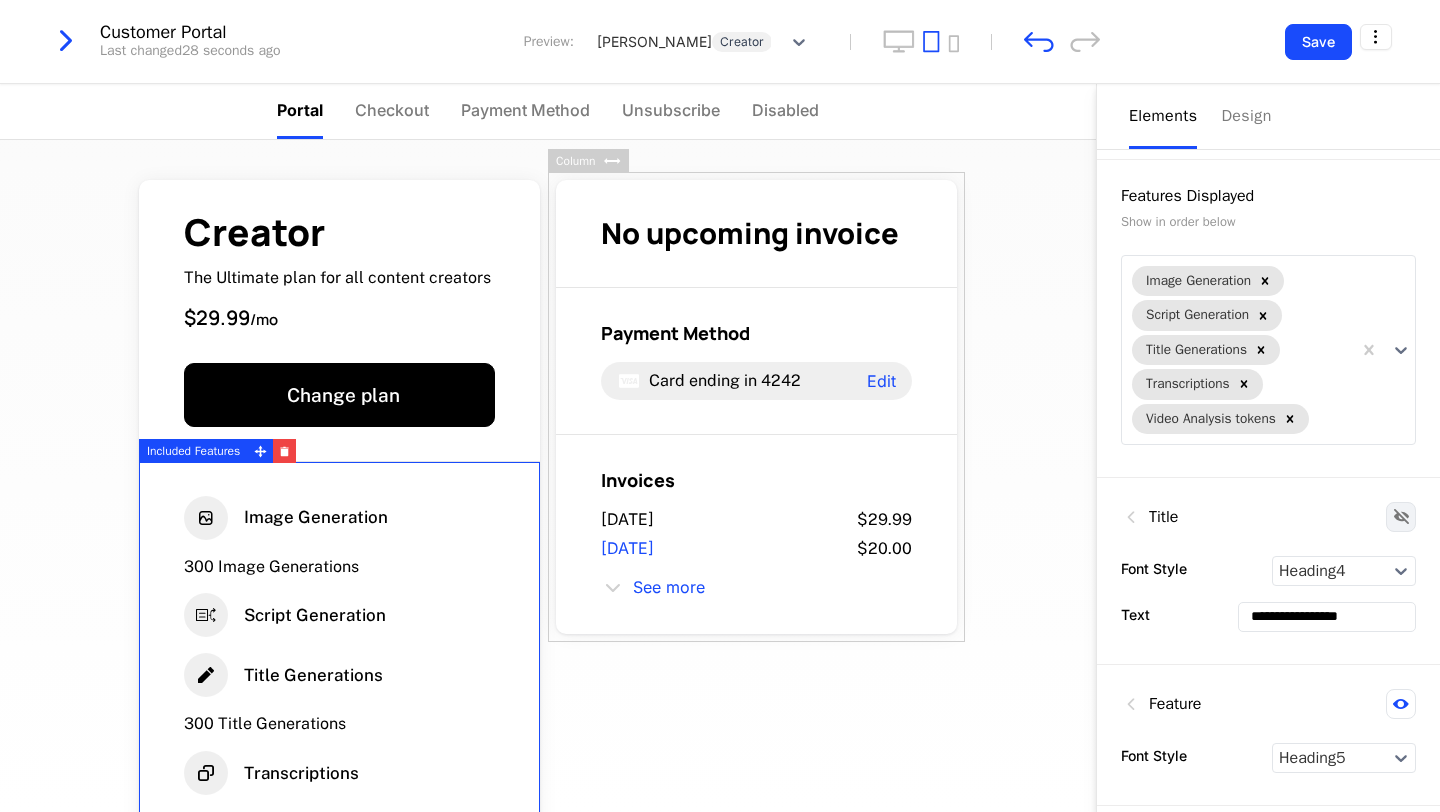 click 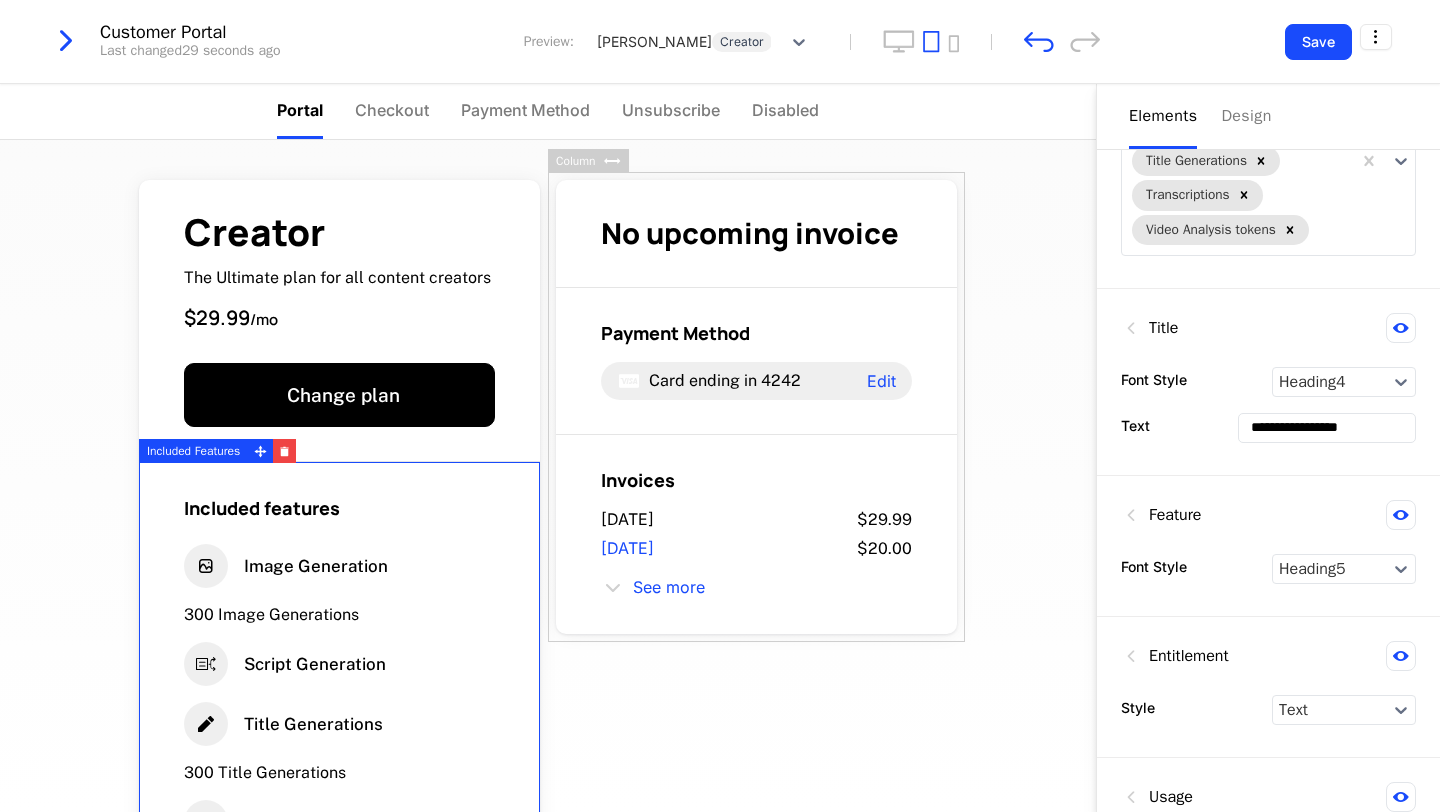 scroll, scrollTop: 330, scrollLeft: 0, axis: vertical 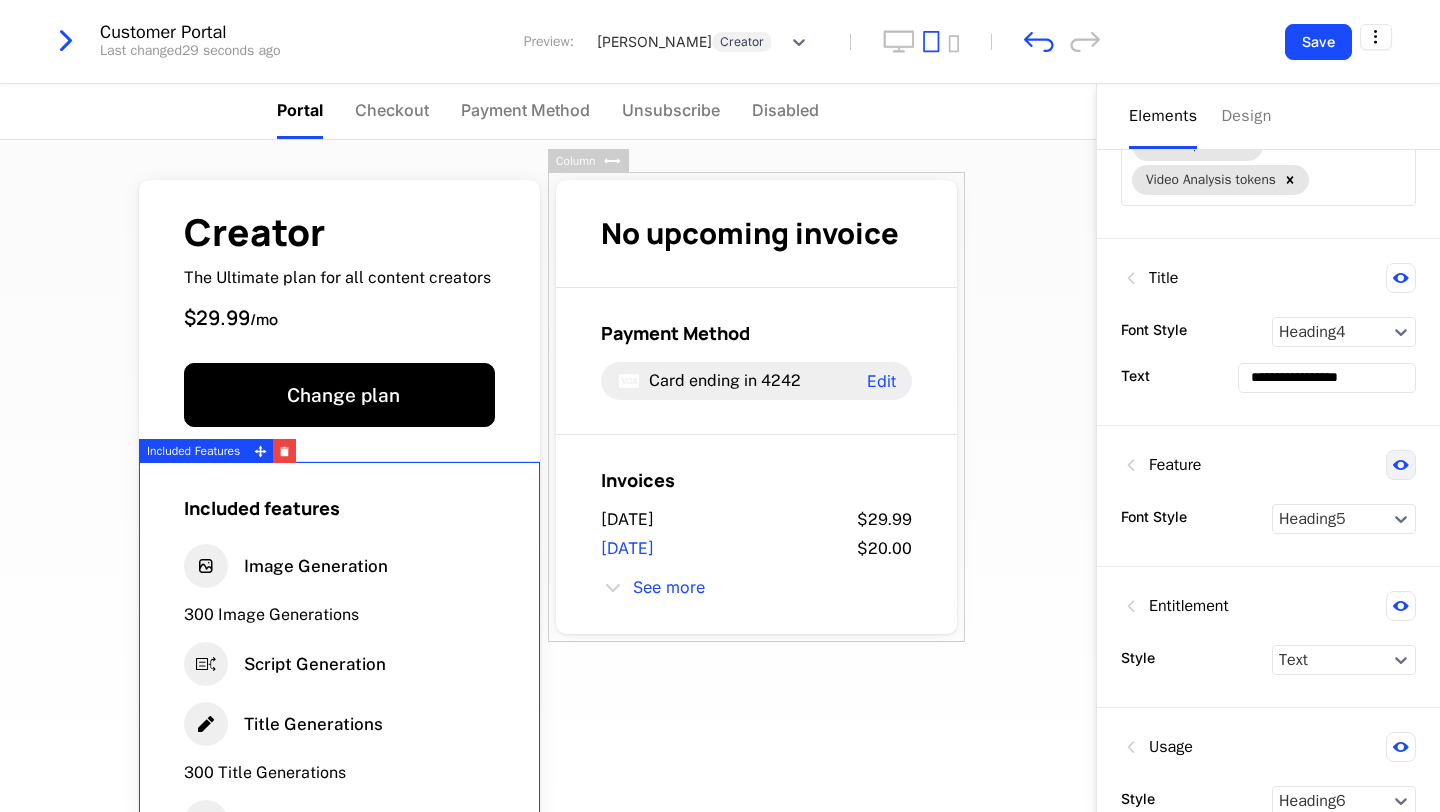 click 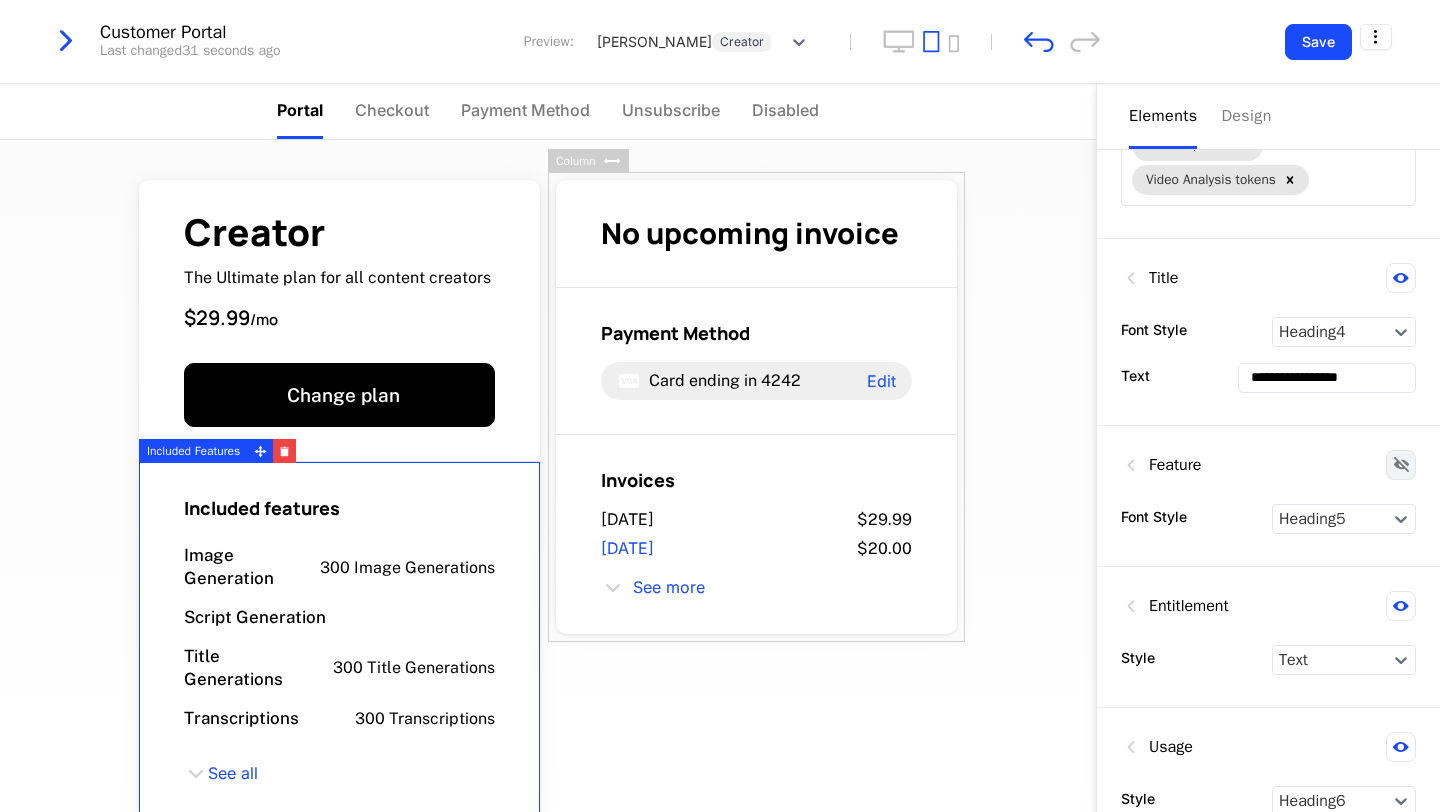click 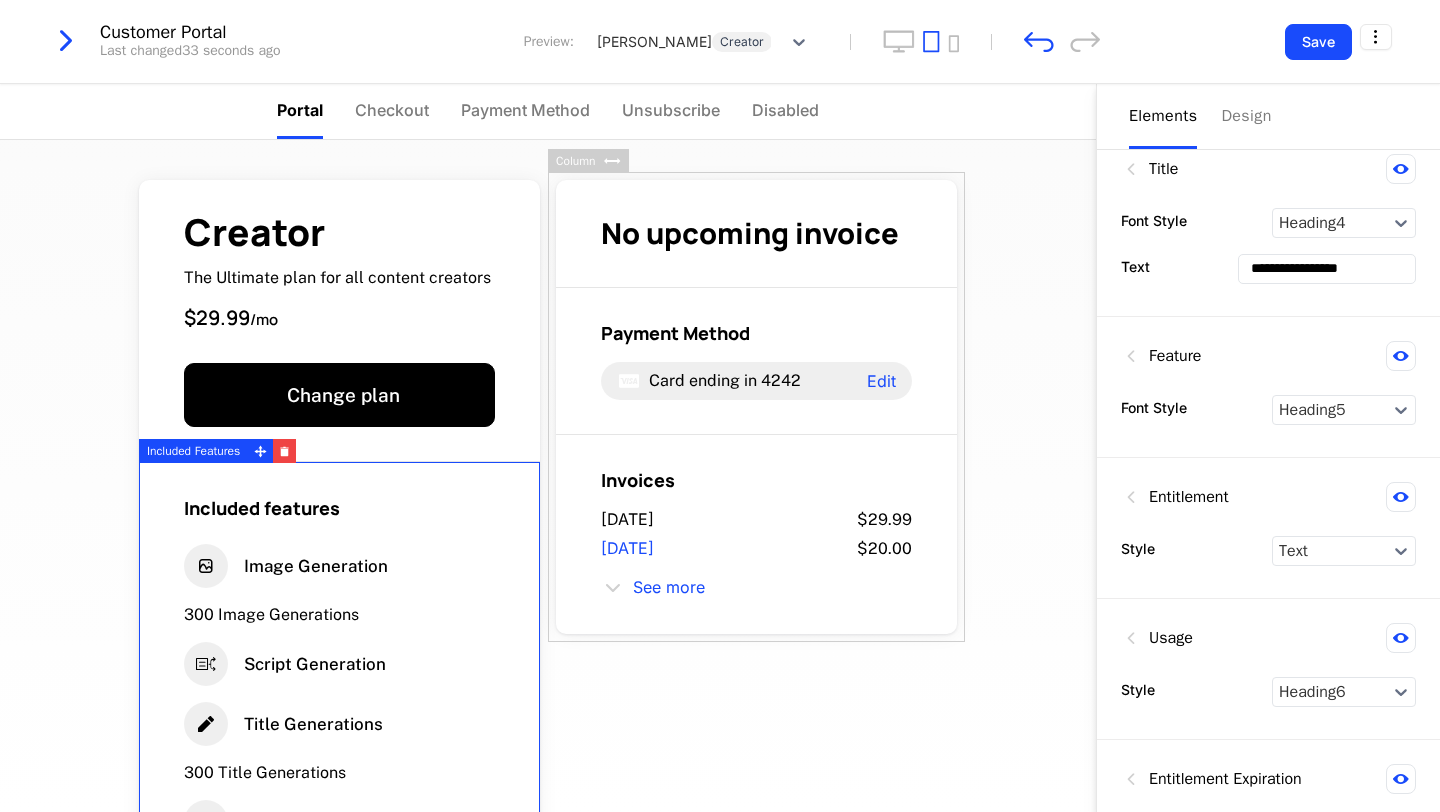 scroll, scrollTop: 468, scrollLeft: 0, axis: vertical 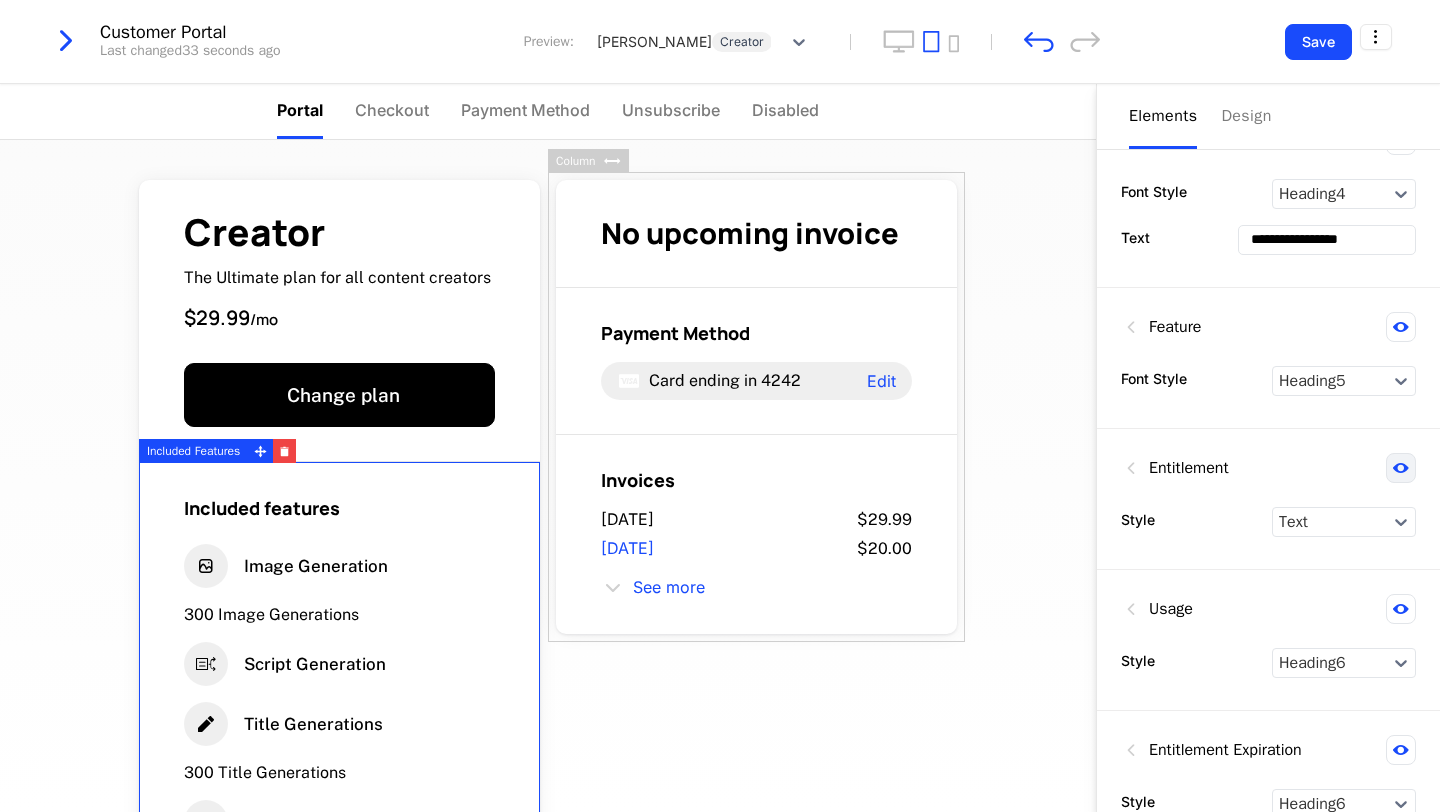click 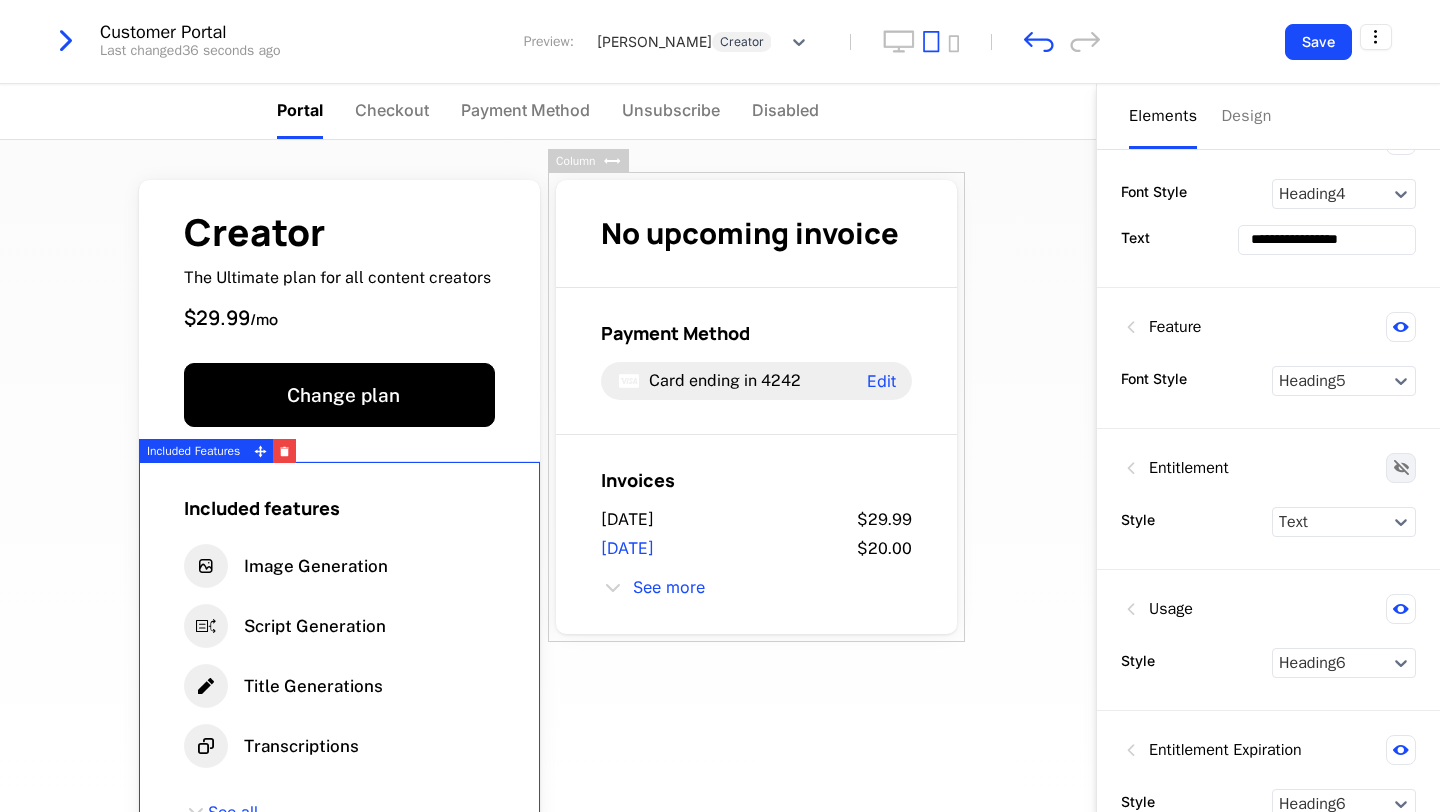 click 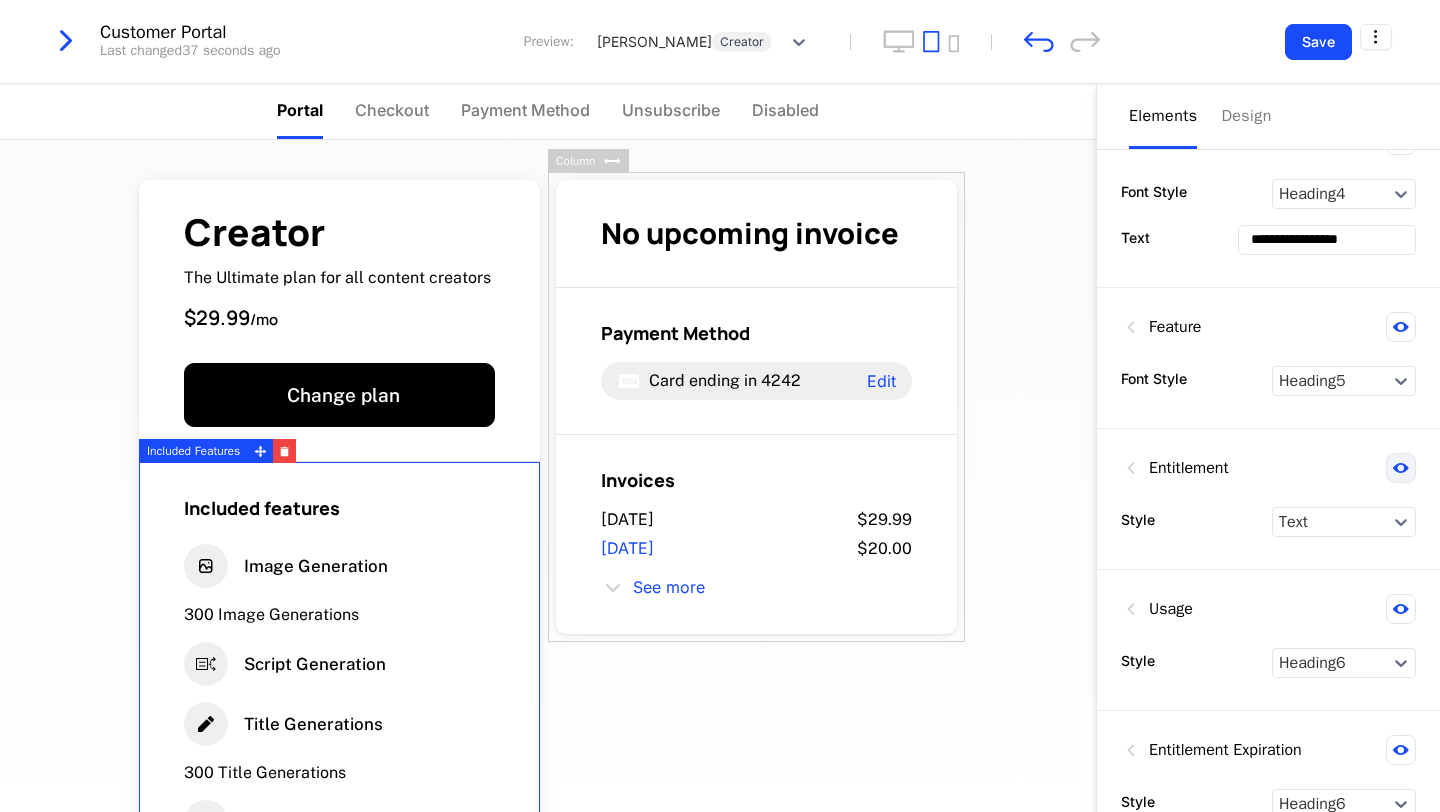 click at bounding box center [1401, 468] 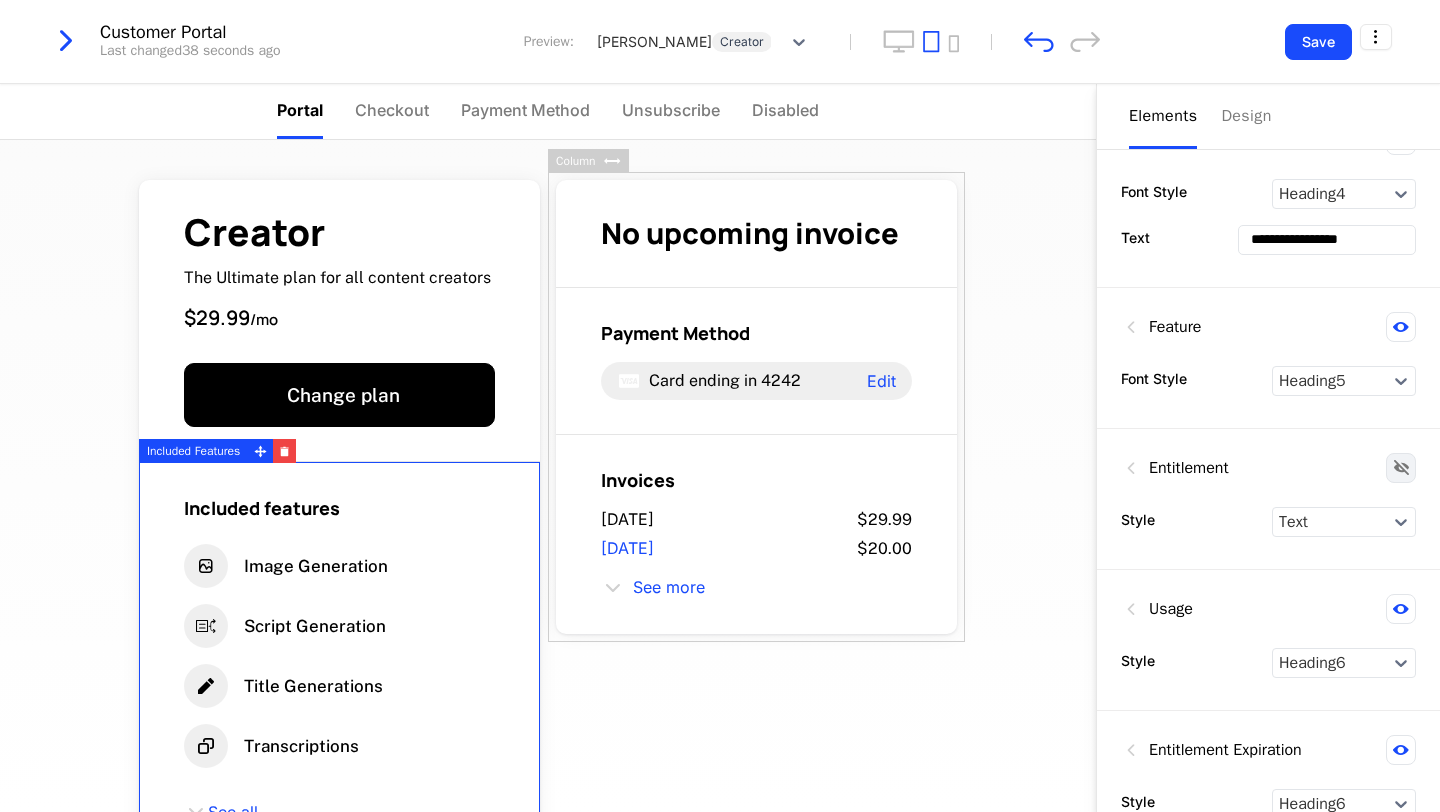 click 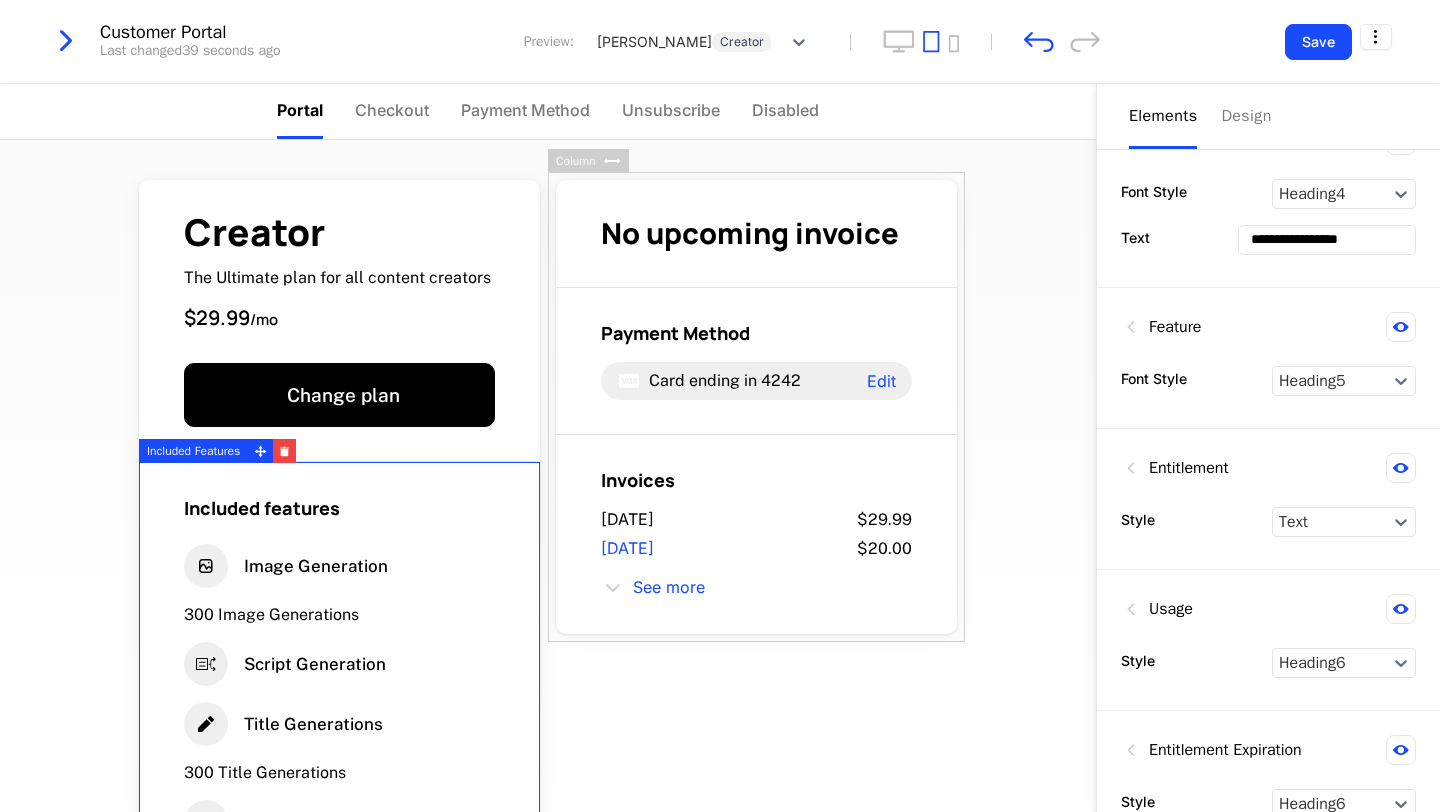 scroll, scrollTop: 508, scrollLeft: 0, axis: vertical 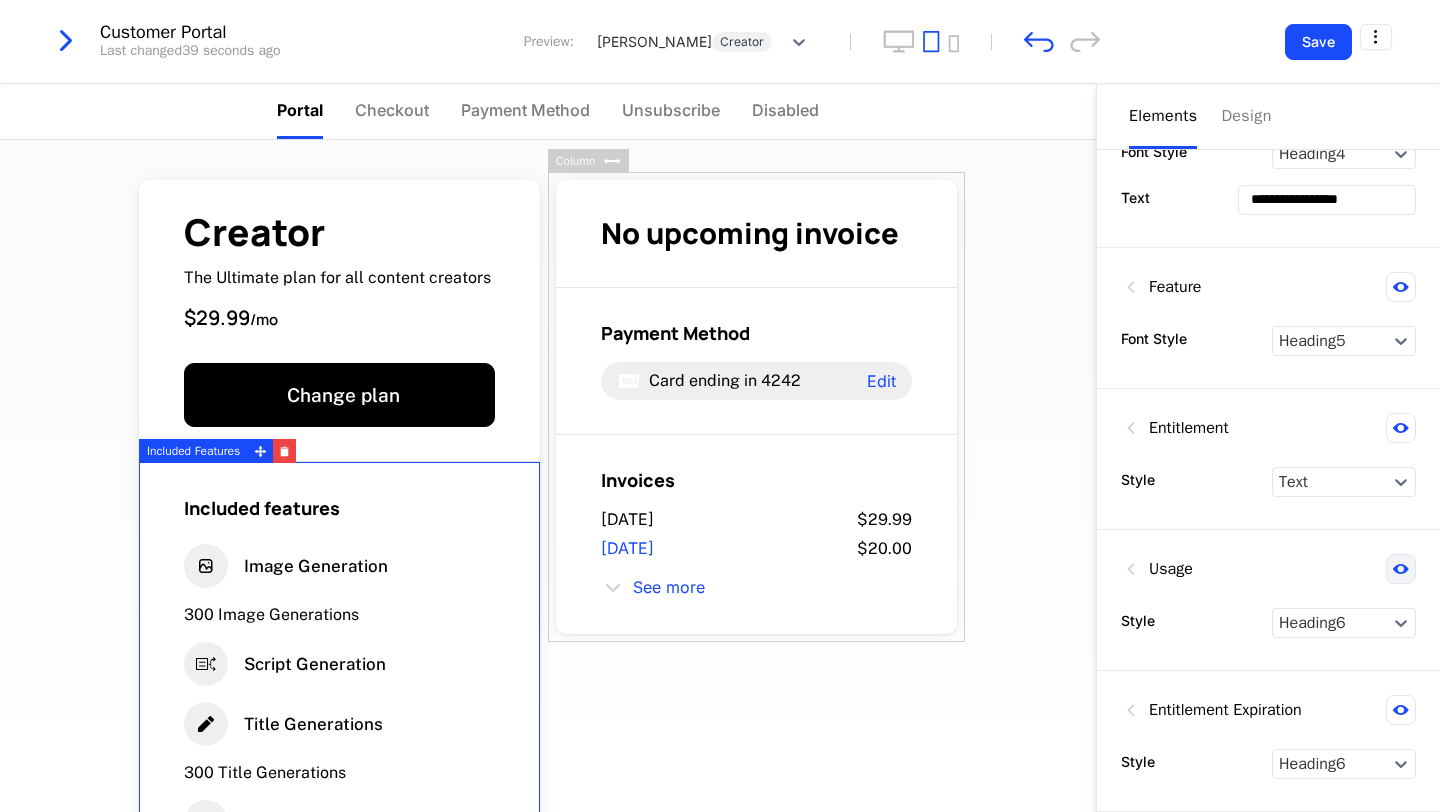 click 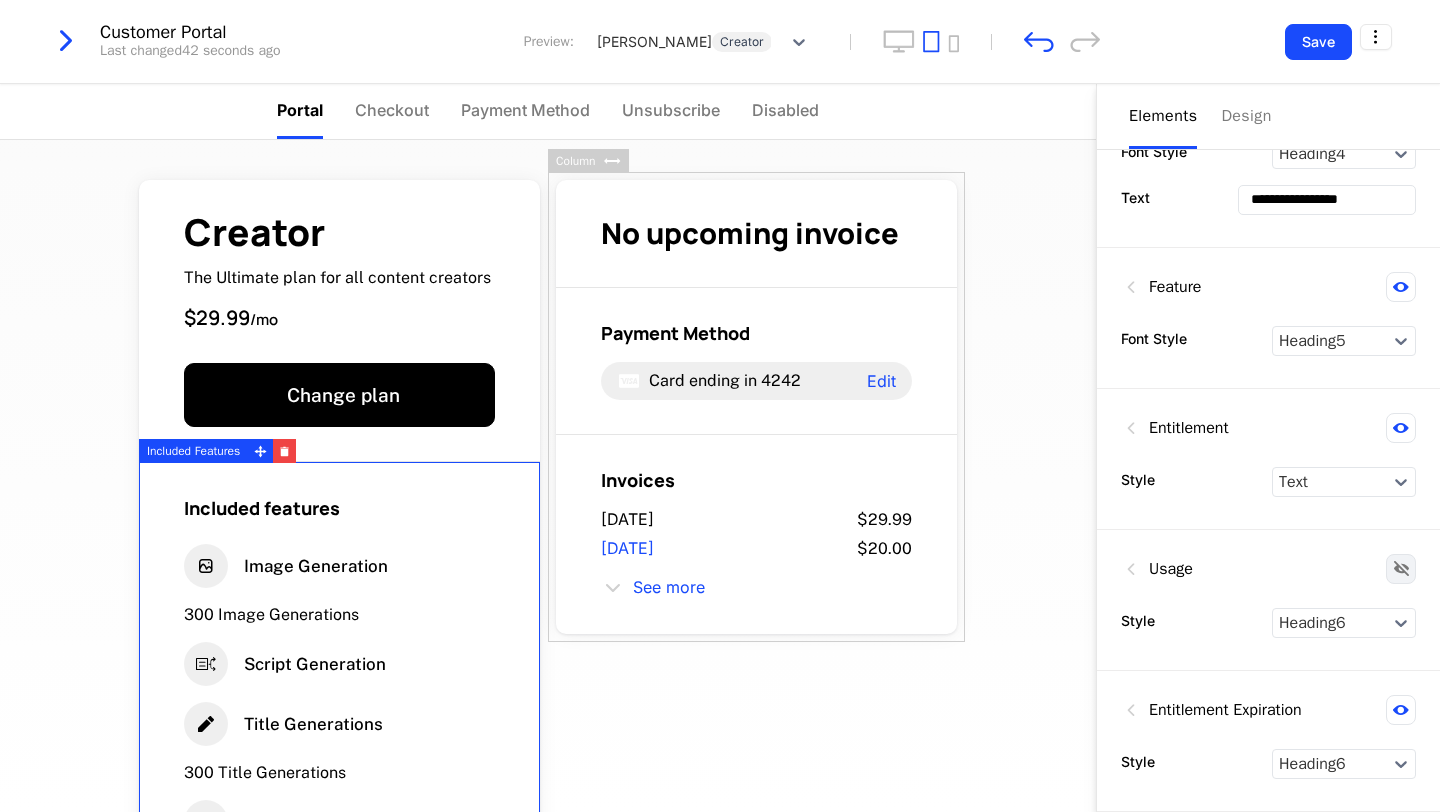 click 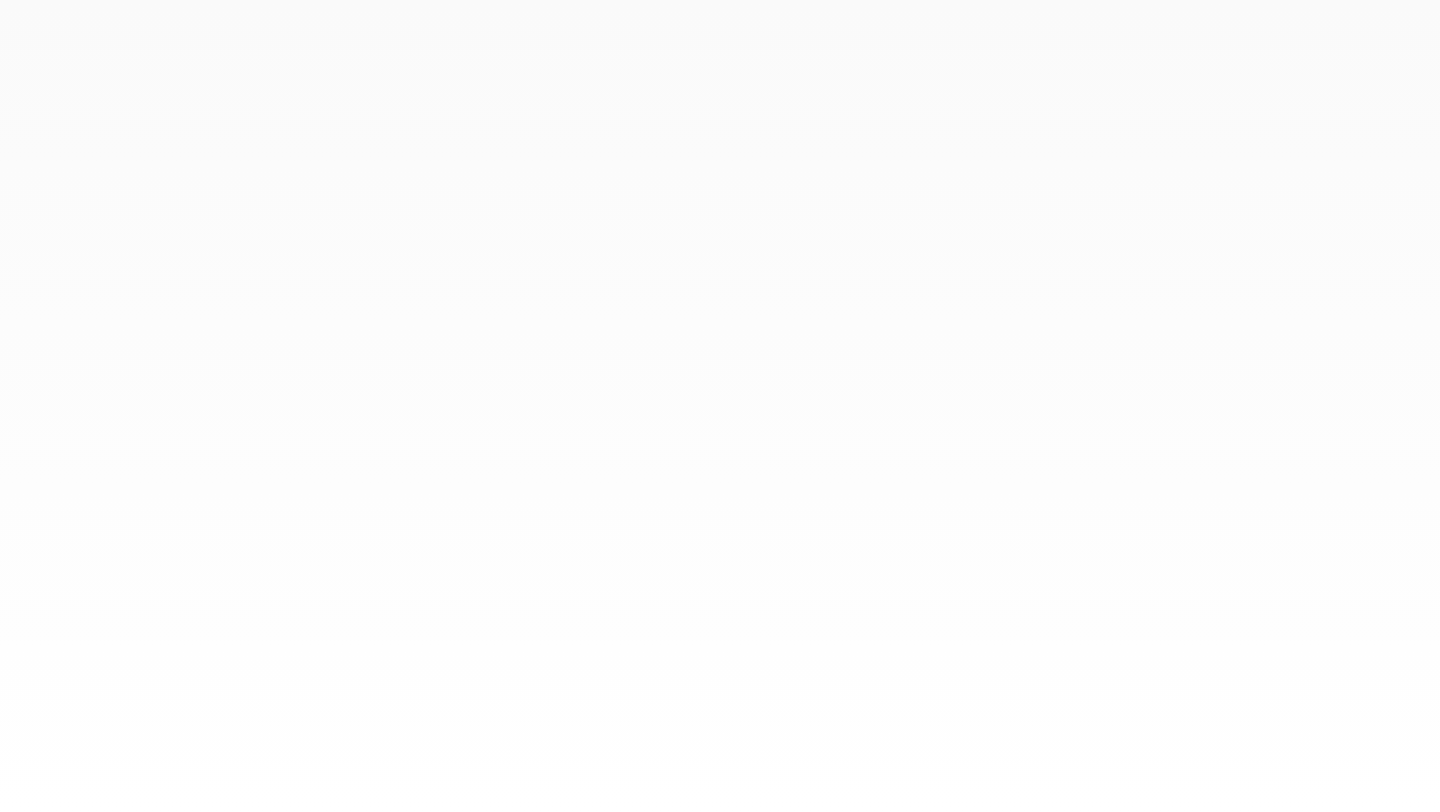 scroll, scrollTop: 0, scrollLeft: 0, axis: both 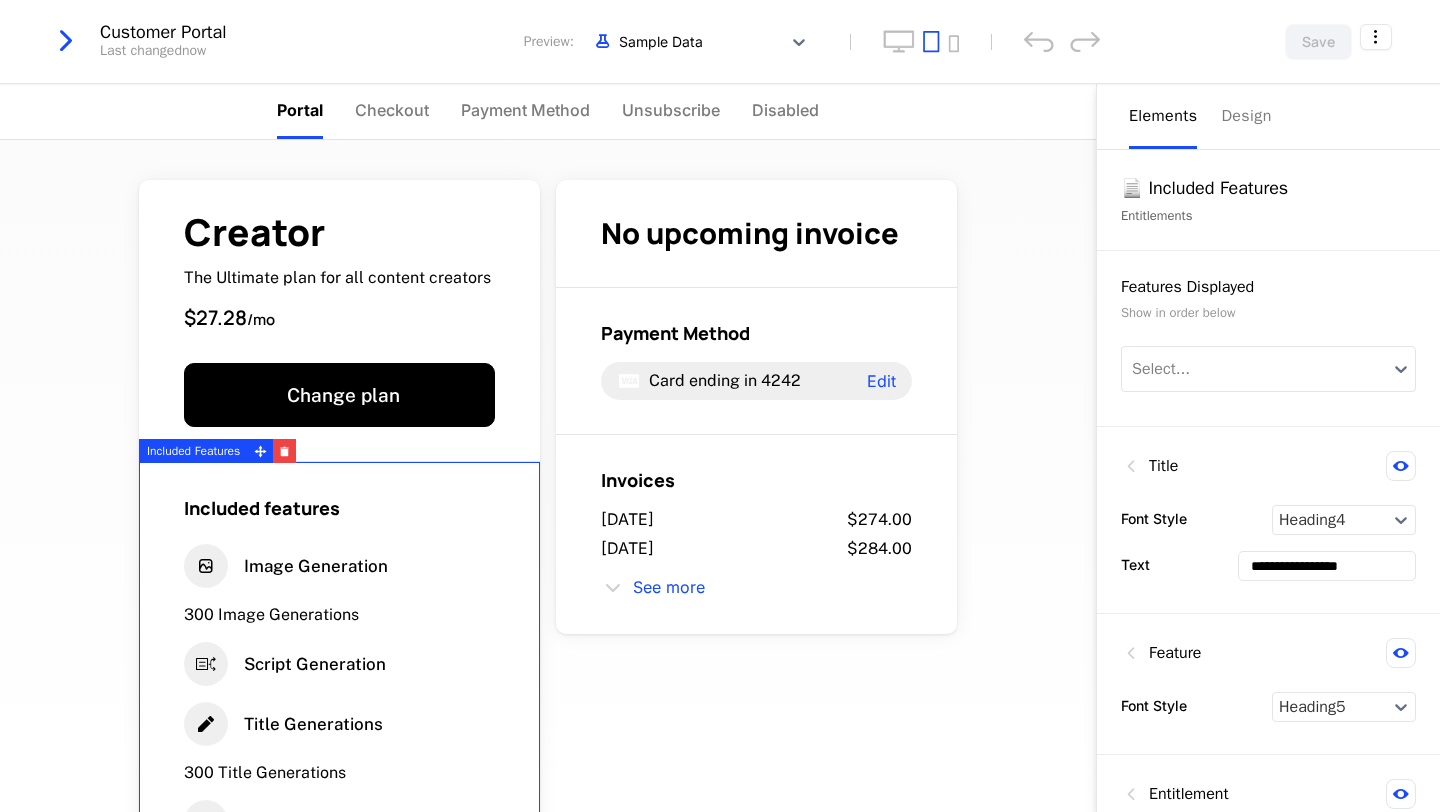 click on "Image Generation" at bounding box center [339, 566] 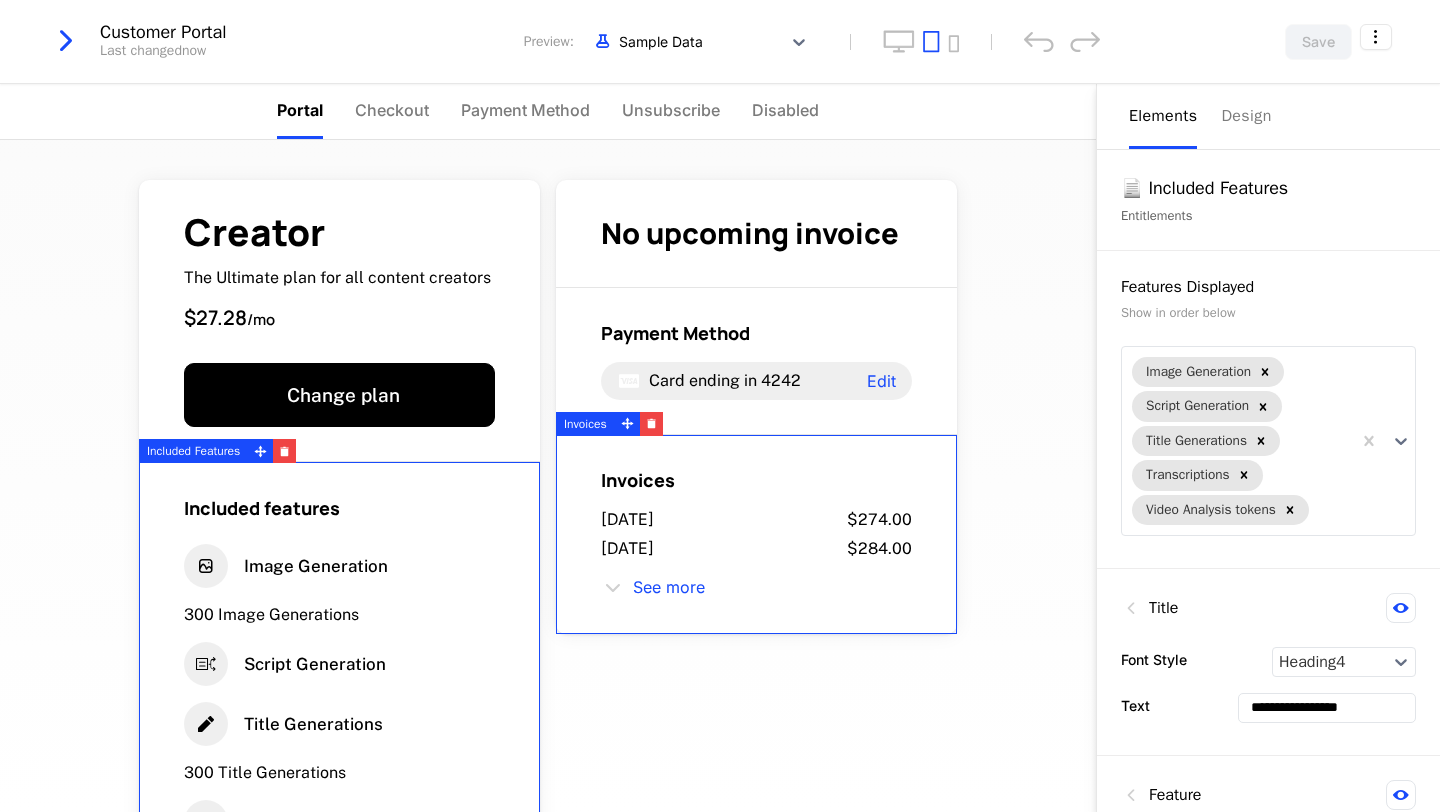scroll, scrollTop: 508, scrollLeft: 0, axis: vertical 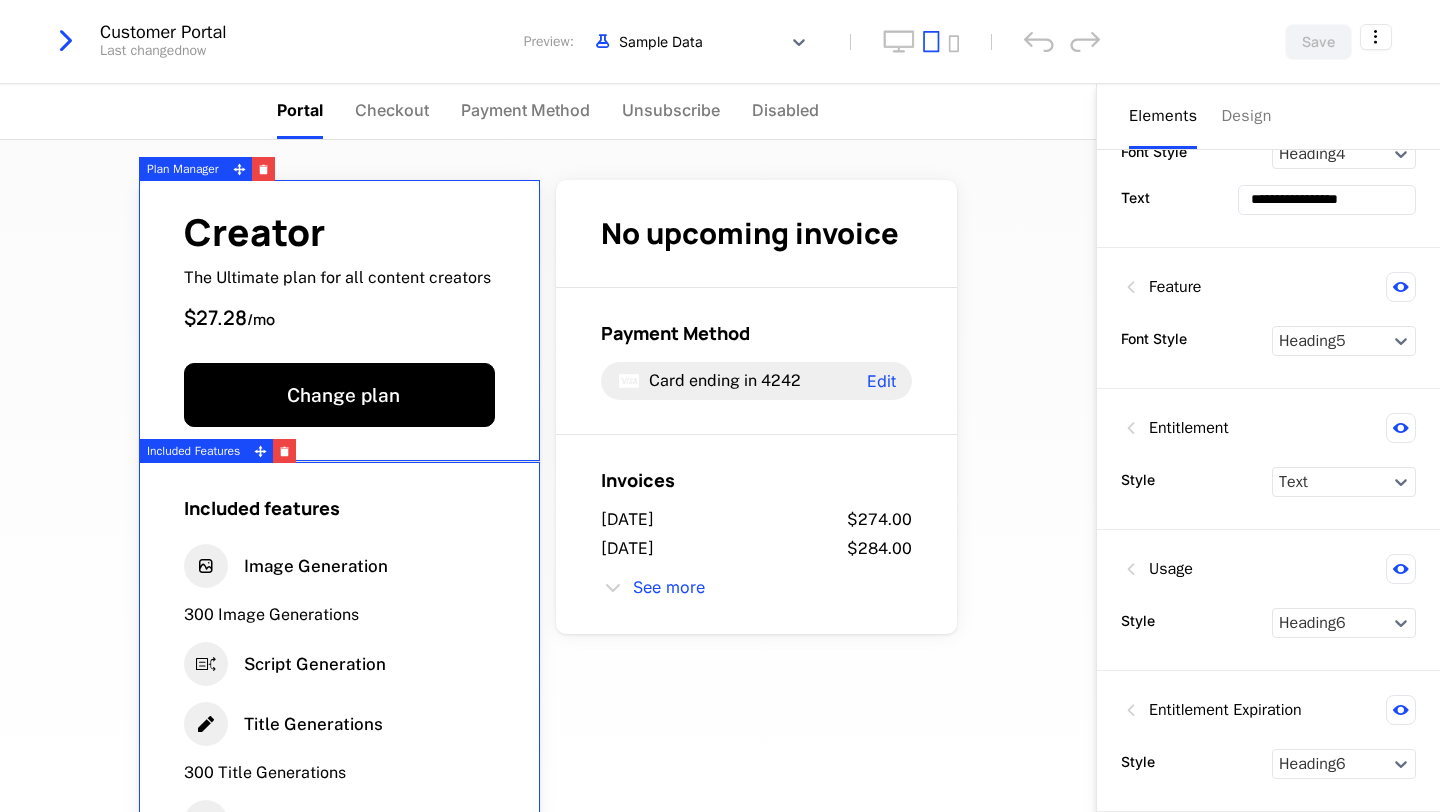 click on "Customer Portal" at bounding box center [163, 32] 